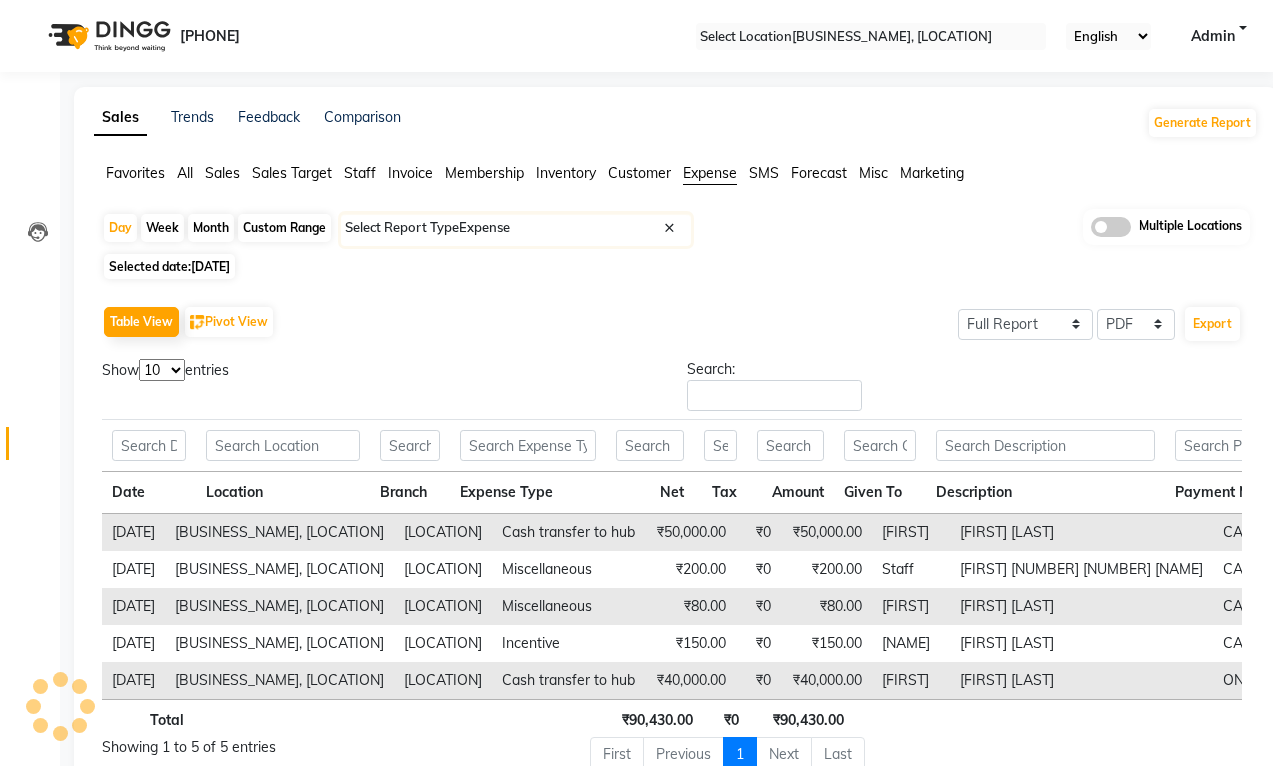scroll, scrollTop: 0, scrollLeft: 0, axis: both 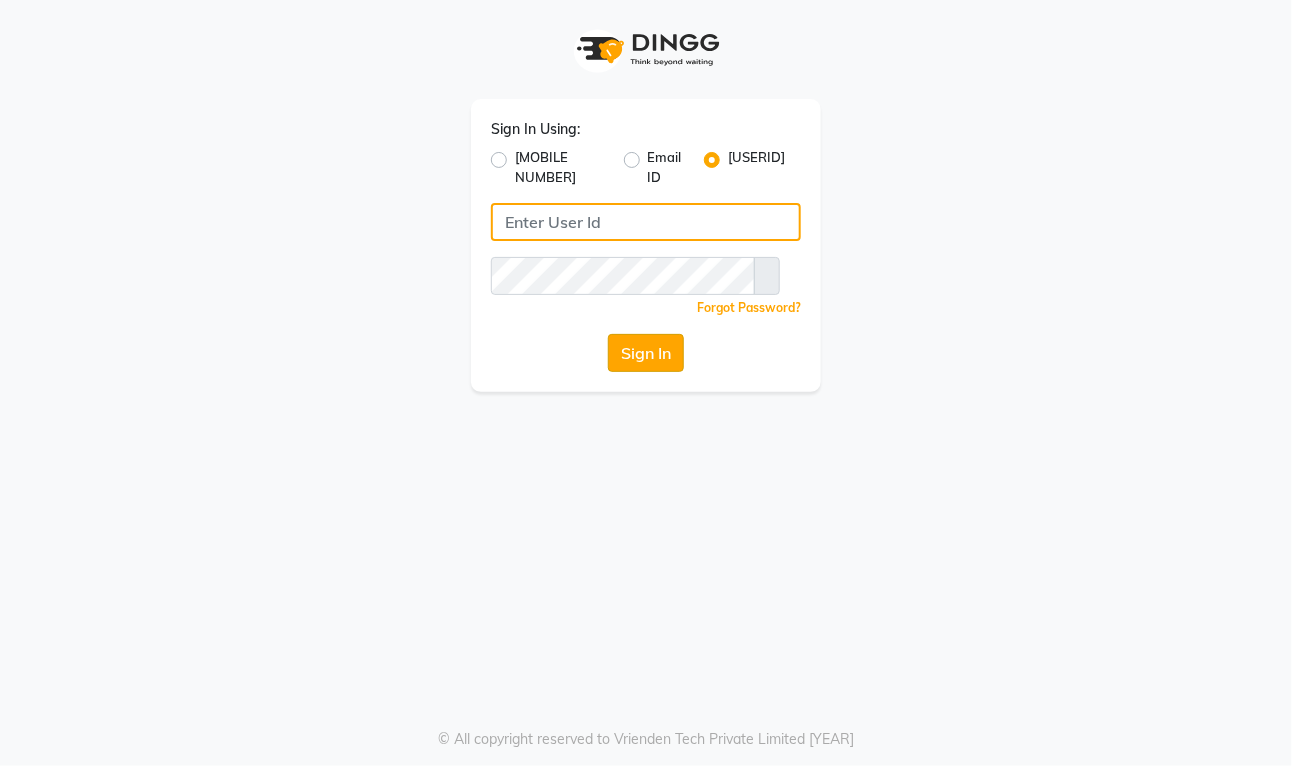 type on "privesalon" 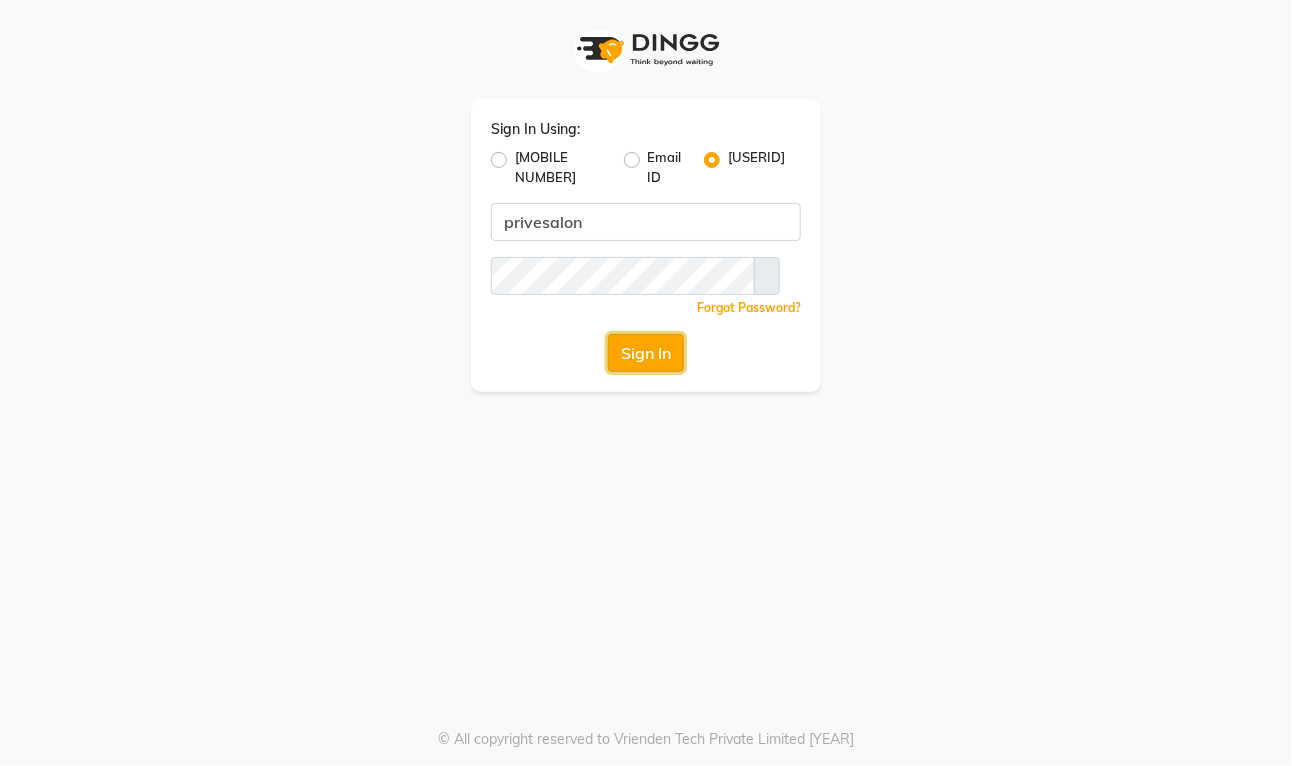 click on "Sign In" at bounding box center [646, 353] 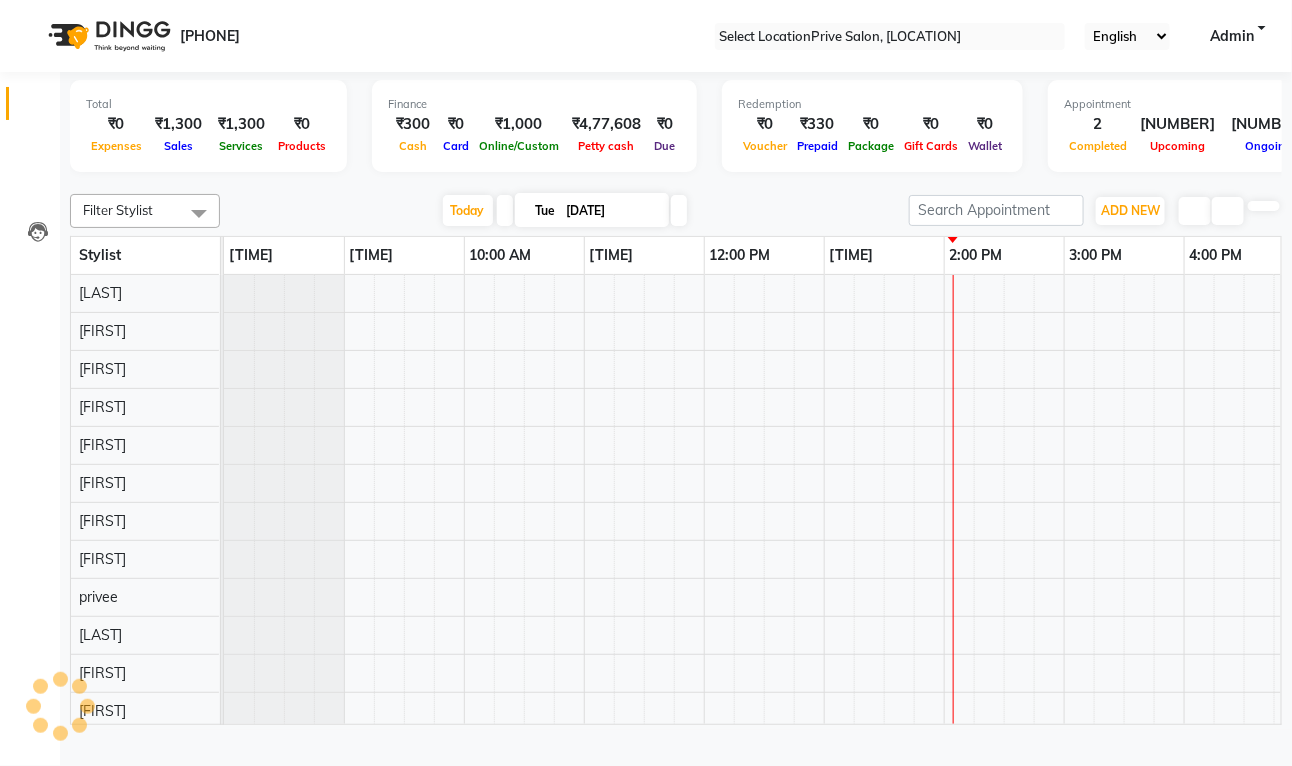 scroll, scrollTop: 0, scrollLeft: 0, axis: both 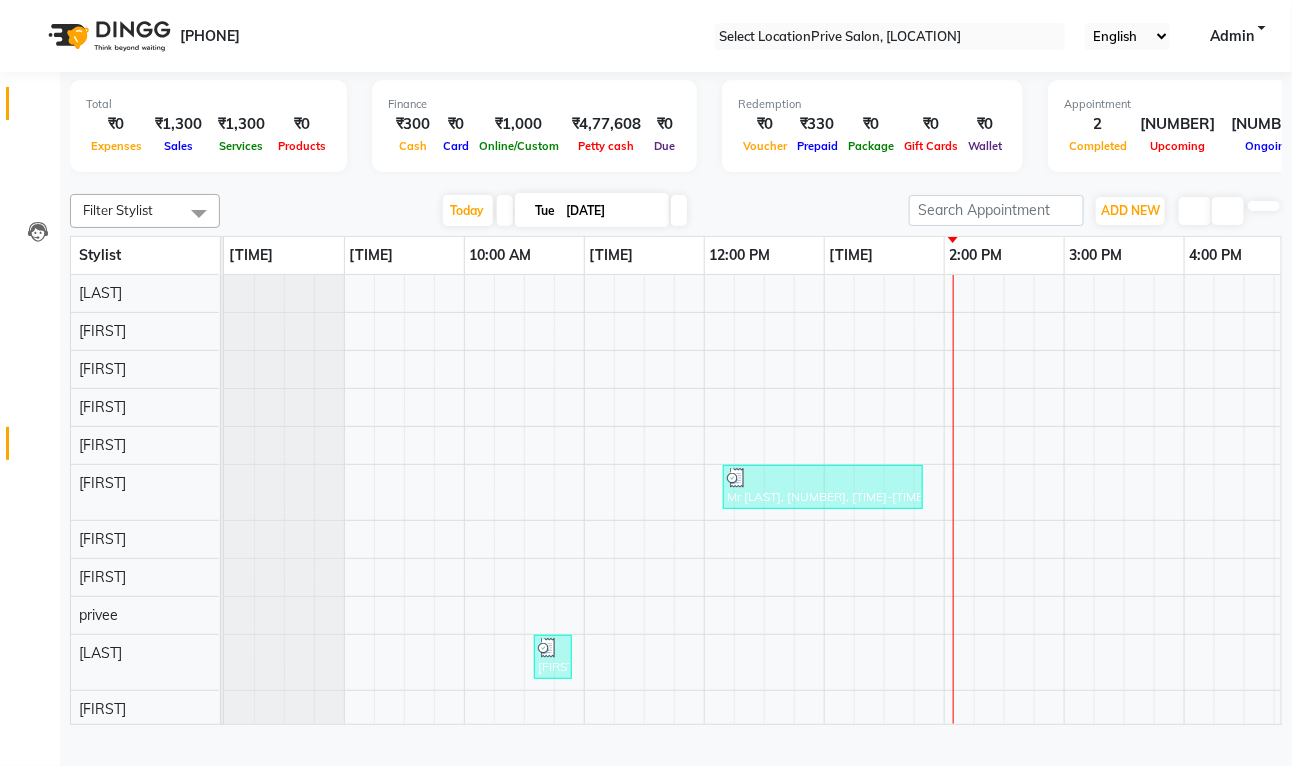 click on "Reports" at bounding box center (30, 443) 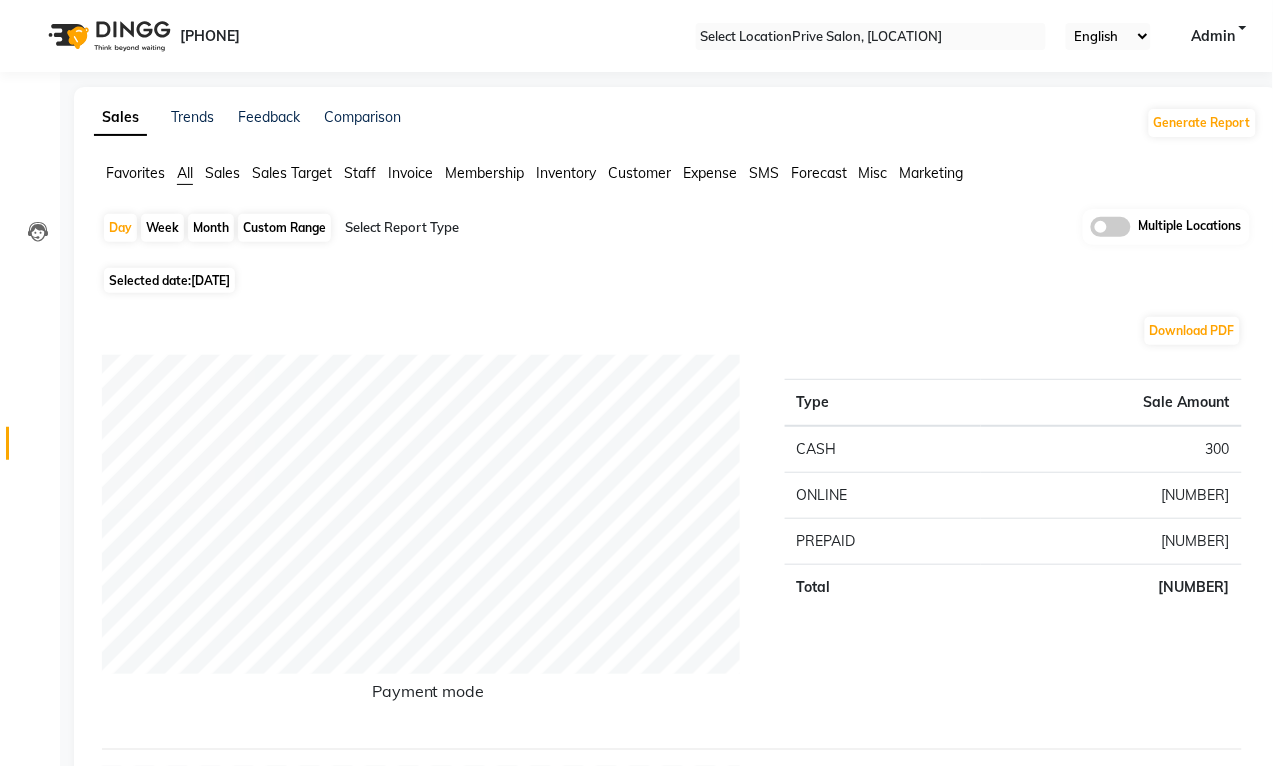 click on "Custom Range" at bounding box center [284, 228] 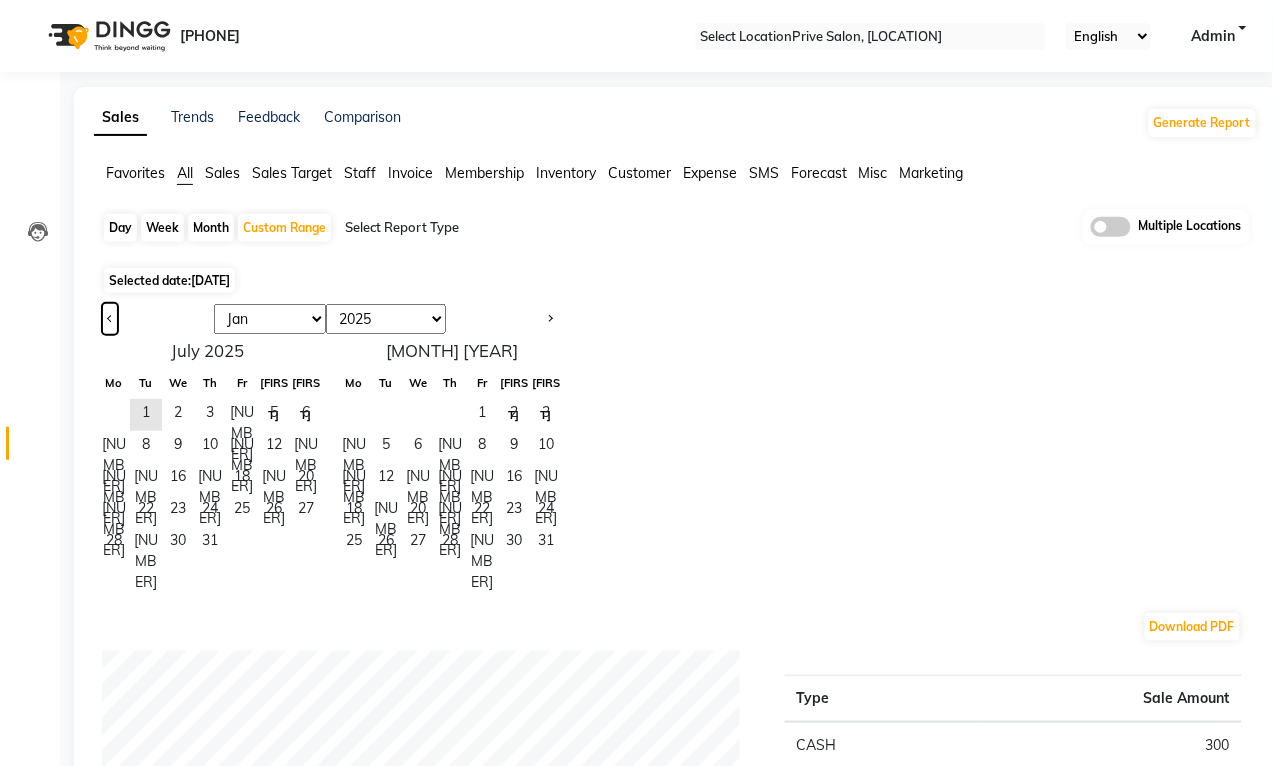click at bounding box center (110, 319) 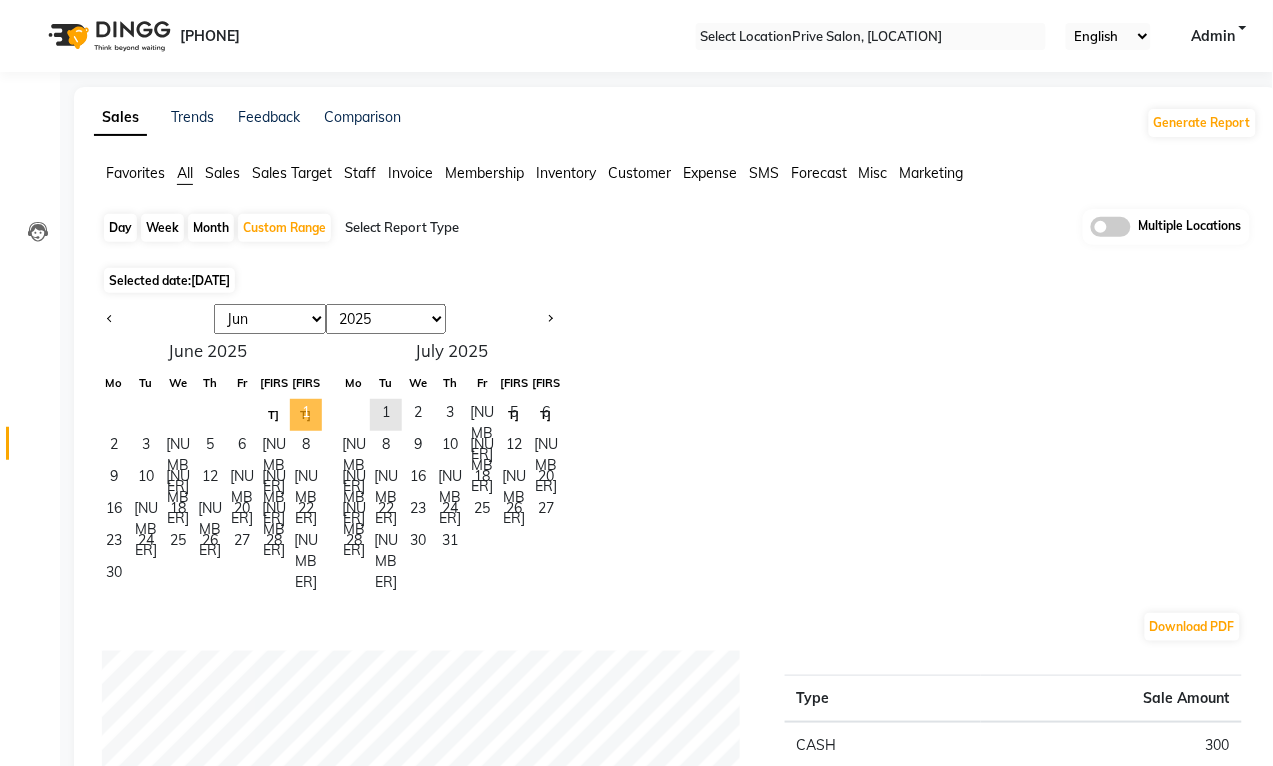 click on "1" at bounding box center (306, 415) 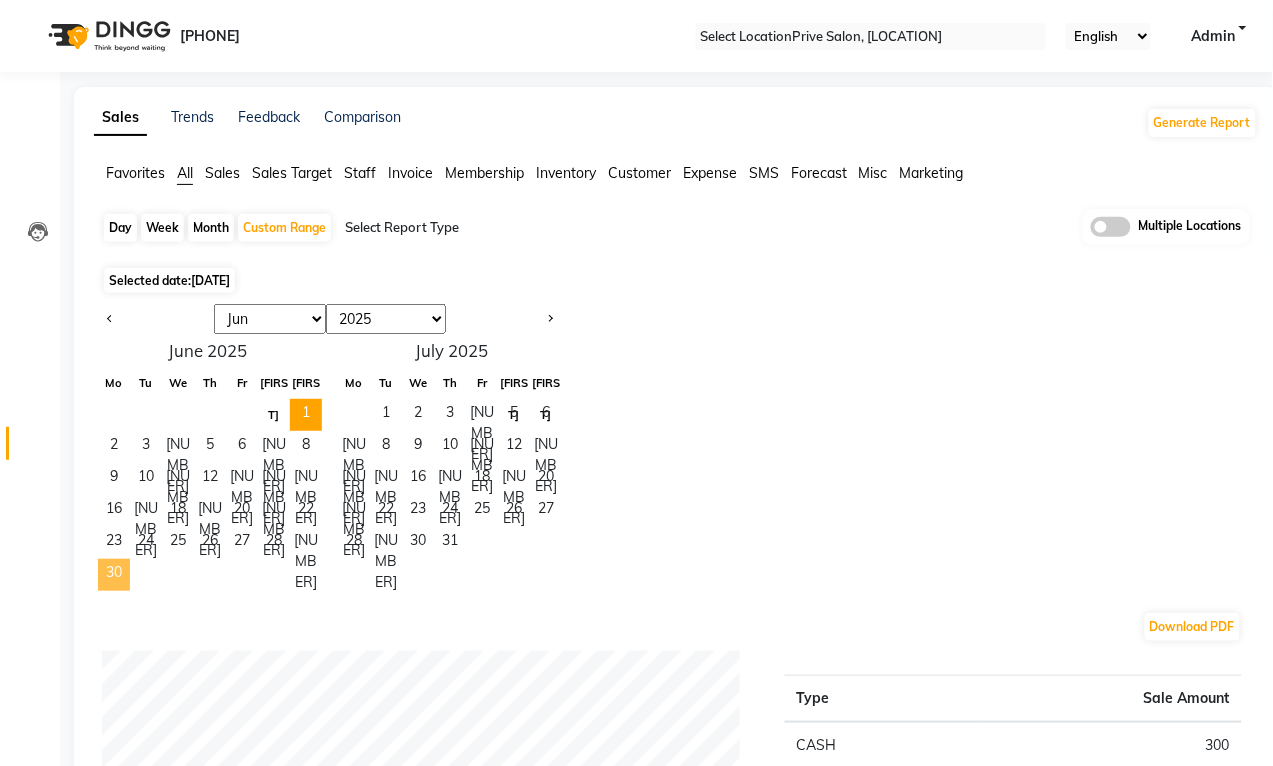 click on "30" at bounding box center (114, 575) 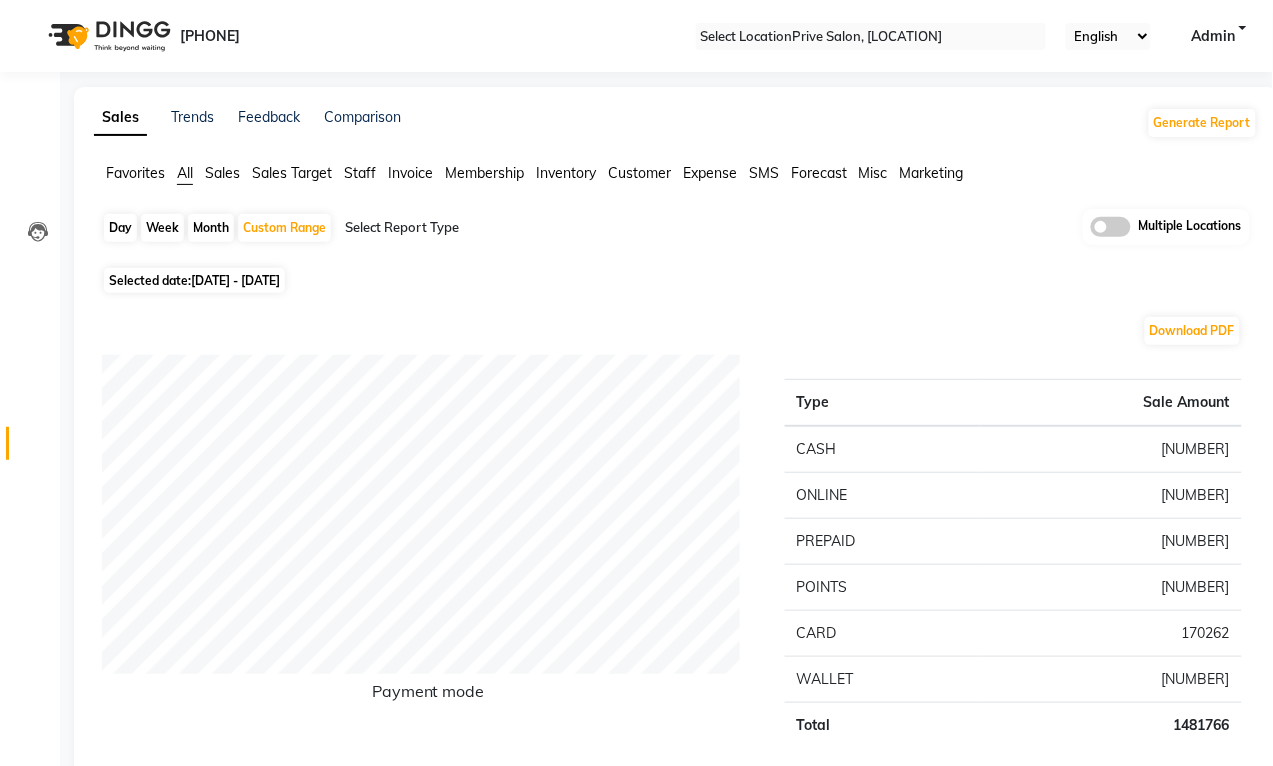click on "Staff" at bounding box center [360, 173] 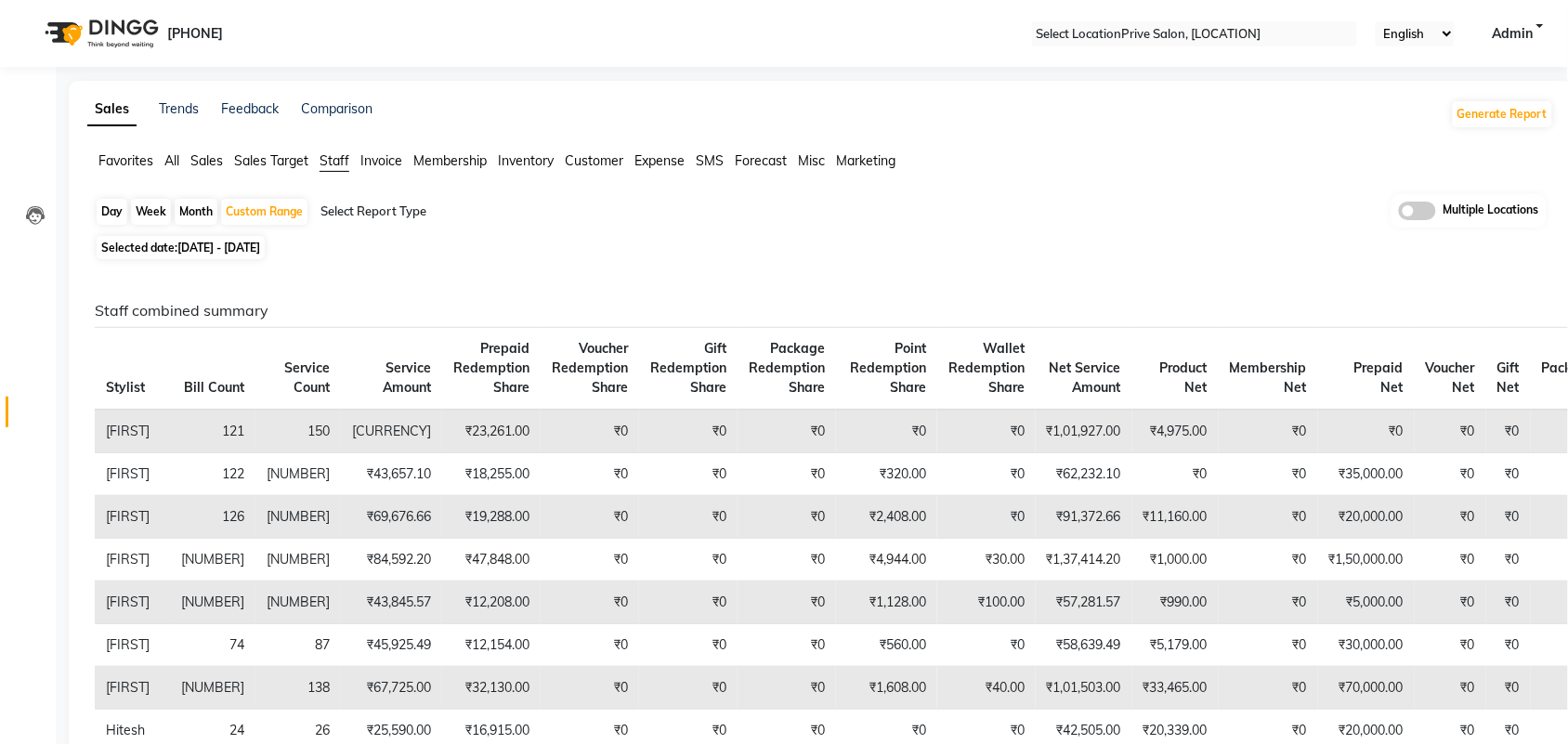 click at bounding box center [479, 212] 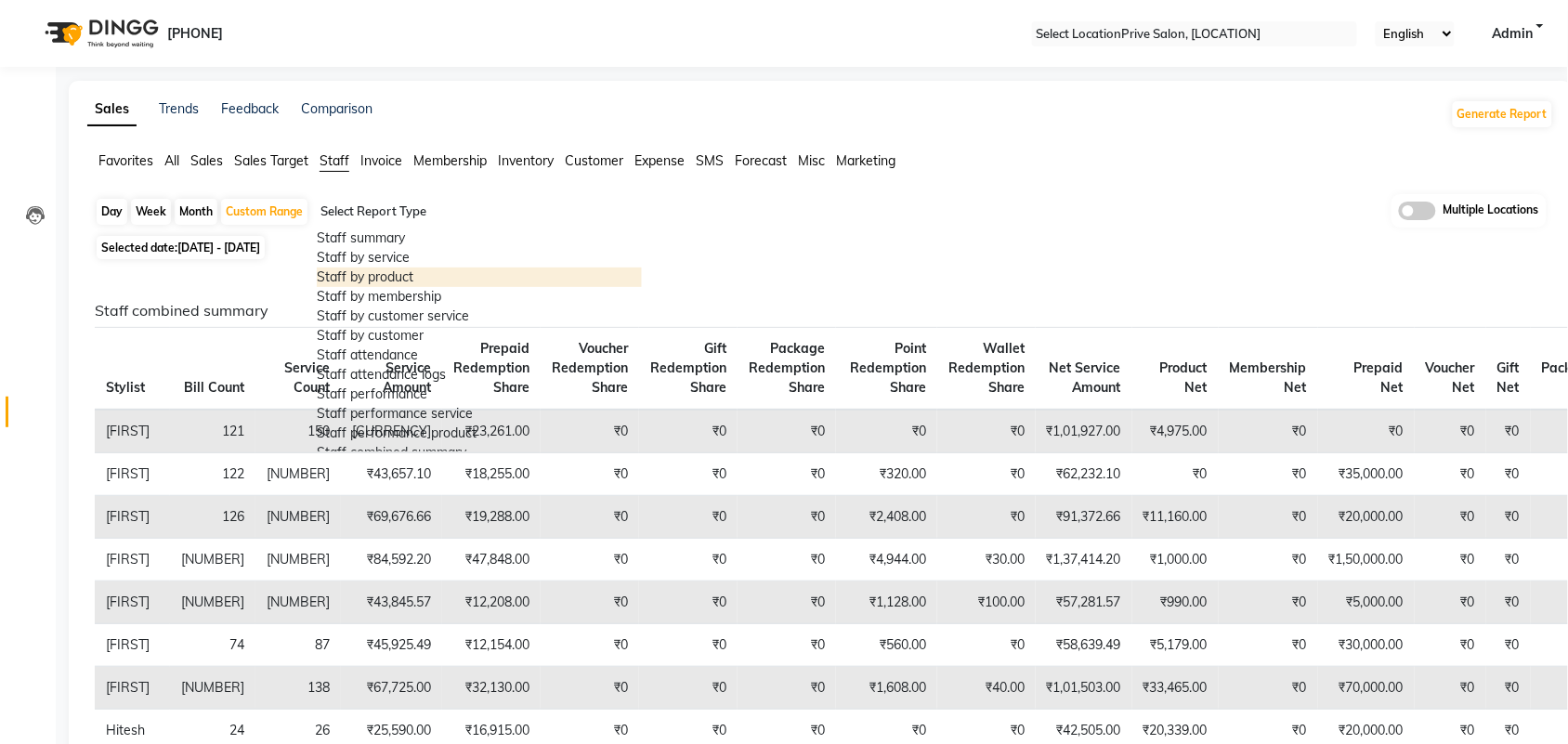 click on "Staff by product" at bounding box center (479, 277) 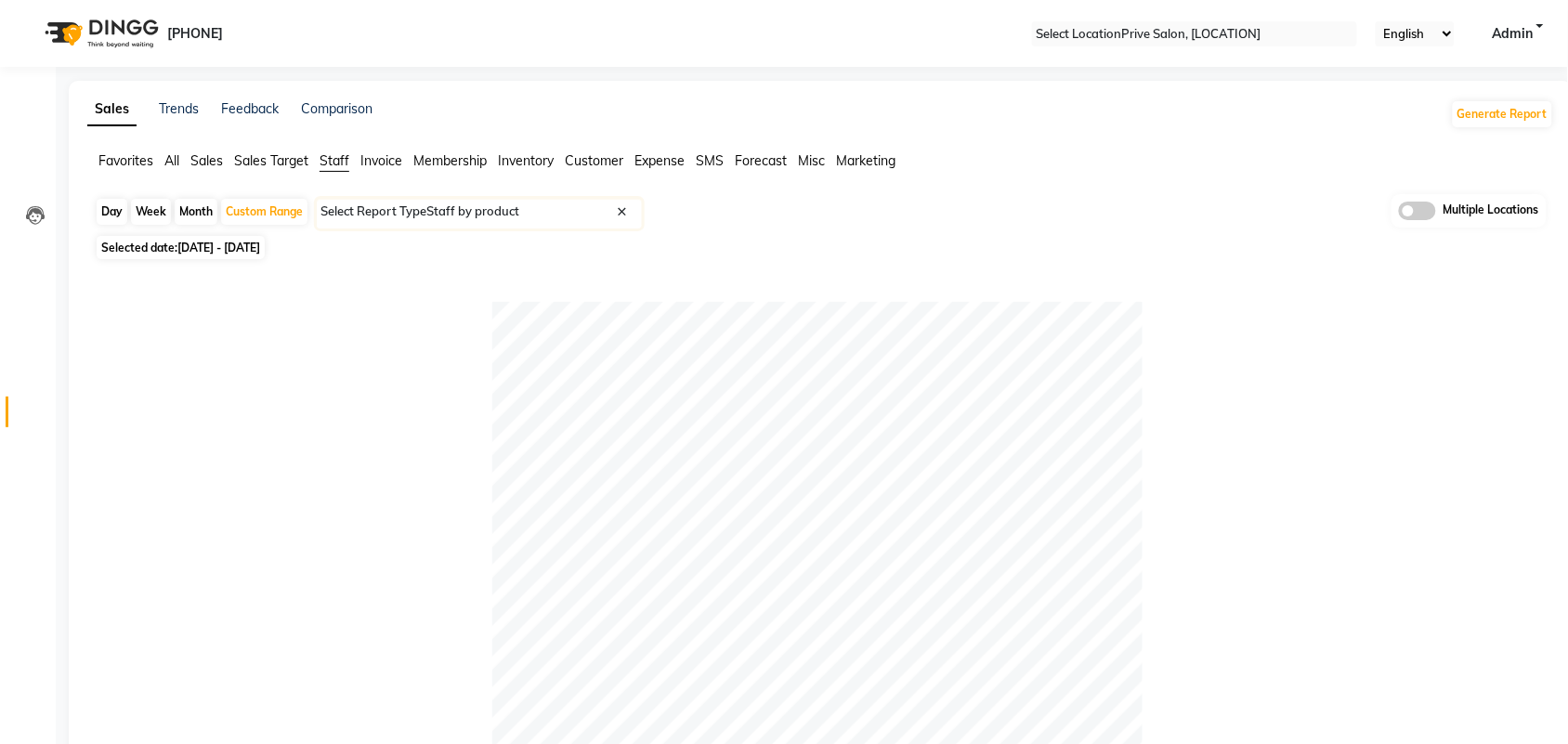scroll, scrollTop: 650, scrollLeft: 0, axis: vertical 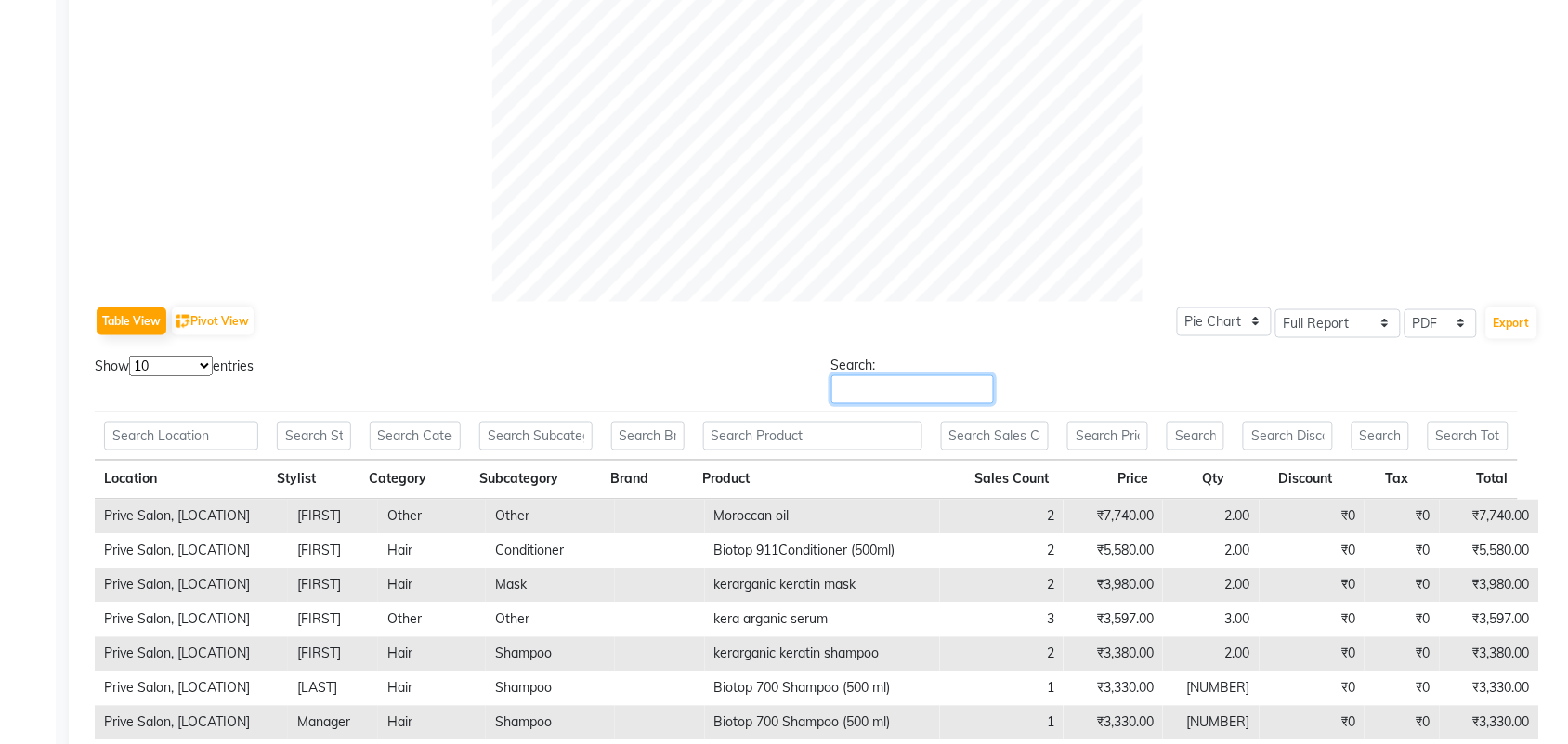 click on "Search:" at bounding box center (912, 389) 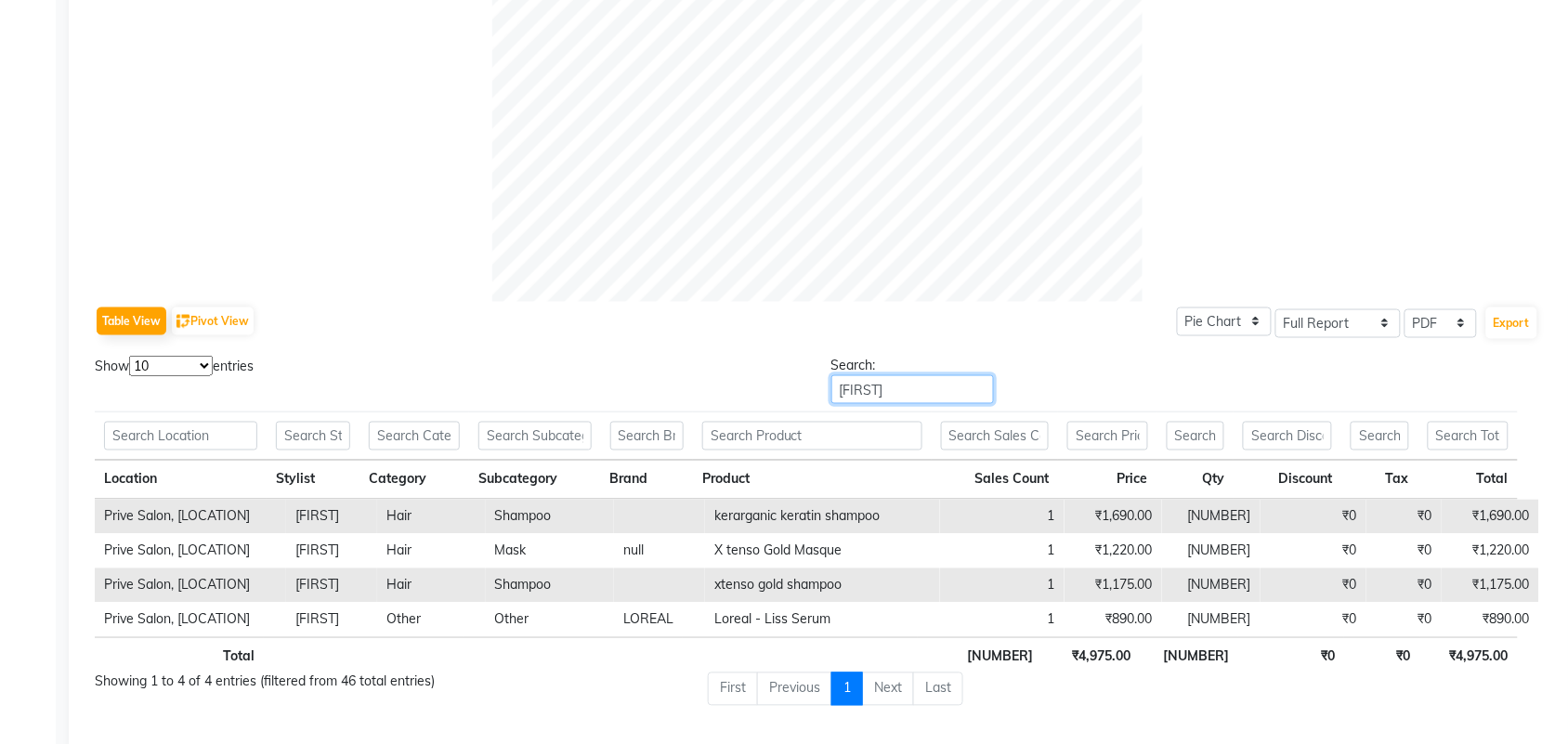 type on "[FIRST]" 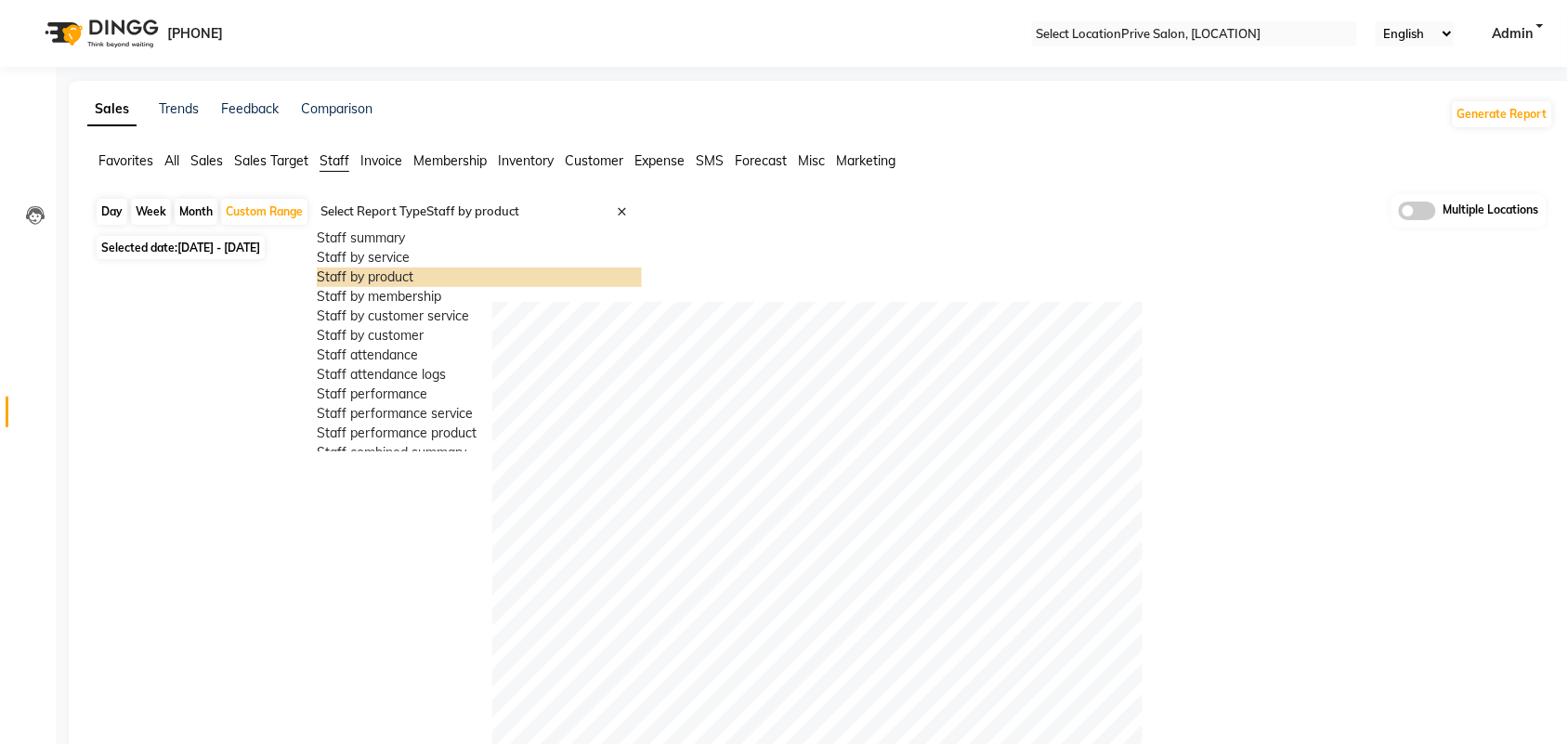 click at bounding box center (479, 212) 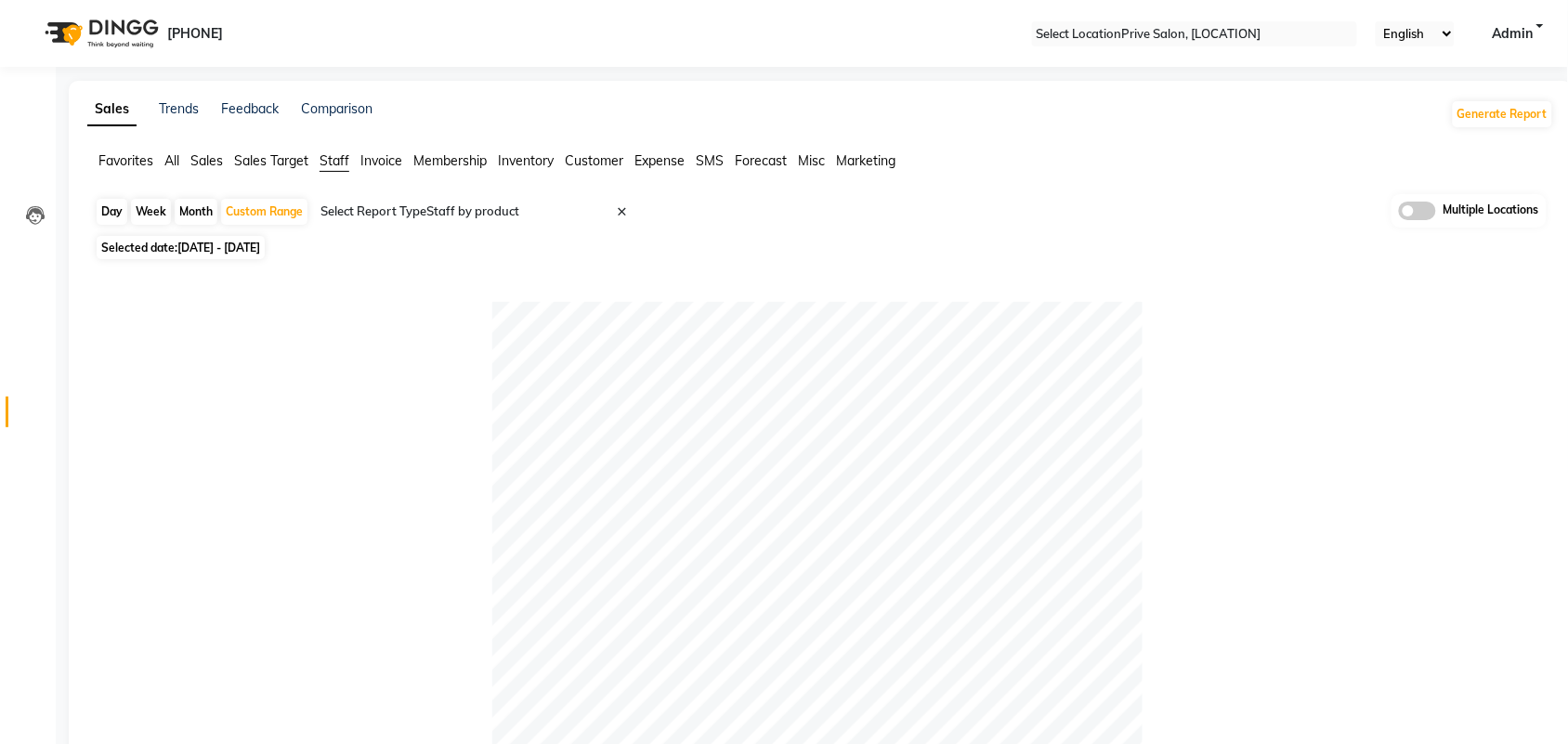 click on "Staff" at bounding box center [334, 161] 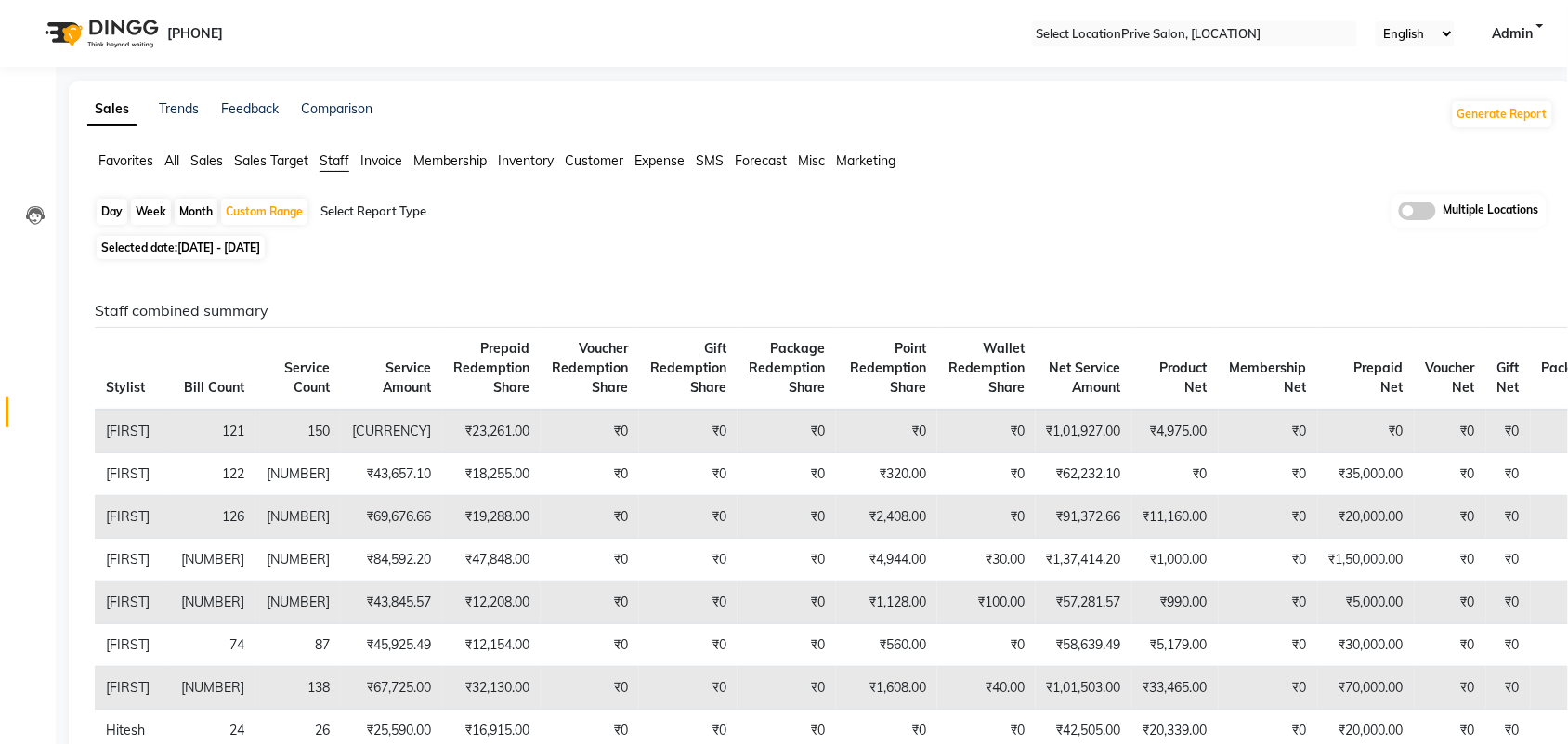 click at bounding box center (479, 212) 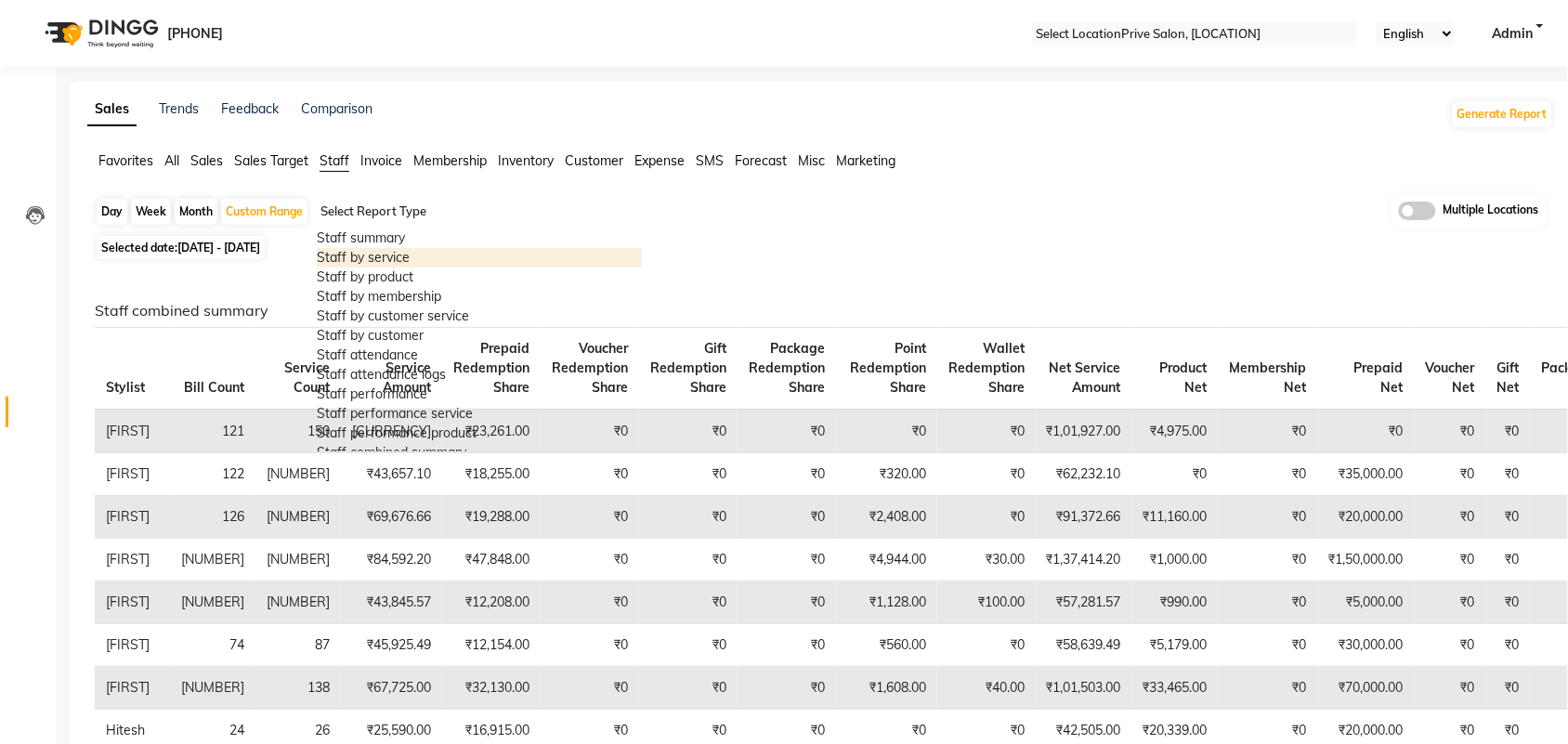 click on "Staff by service" at bounding box center [479, 257] 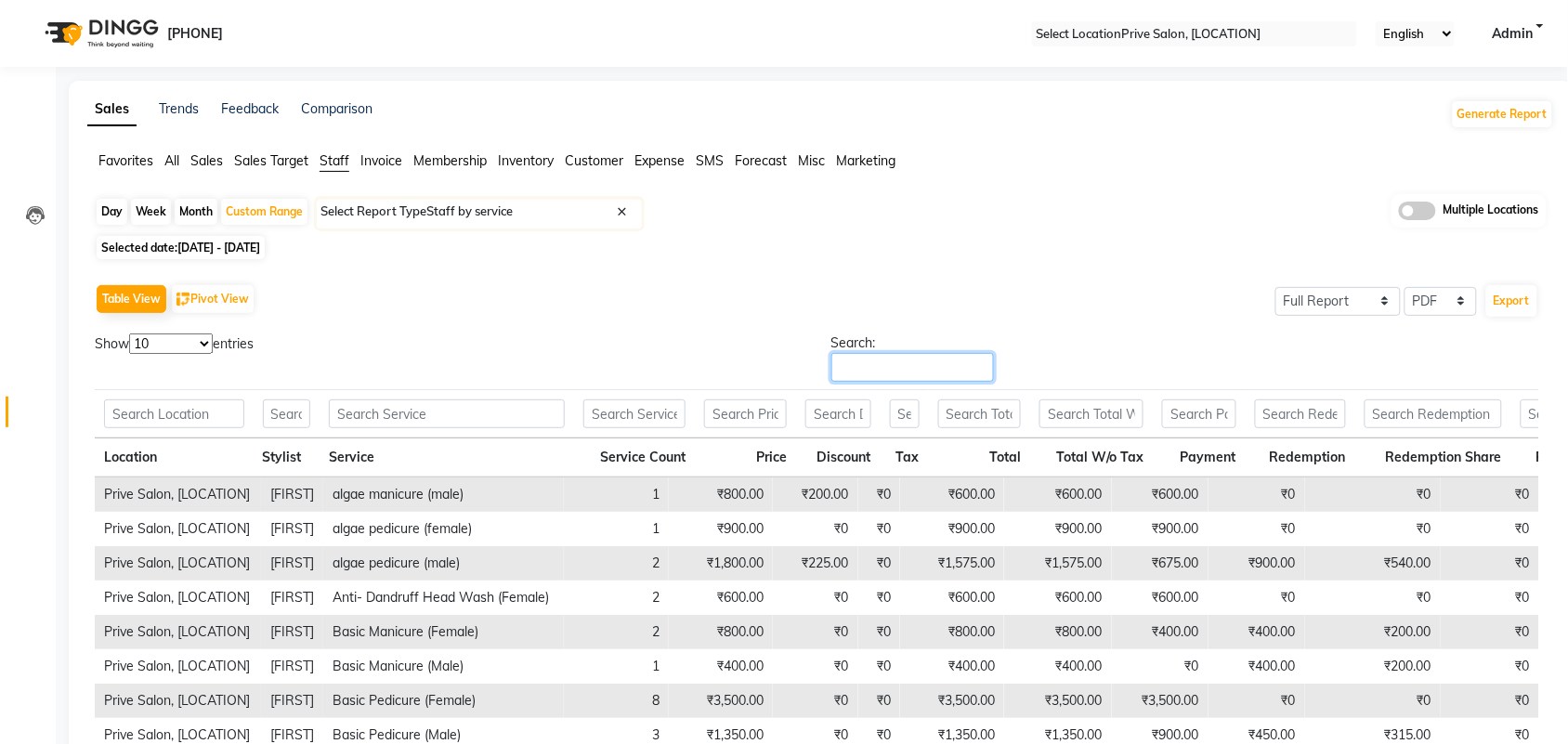click on "Search:" at bounding box center (912, 367) 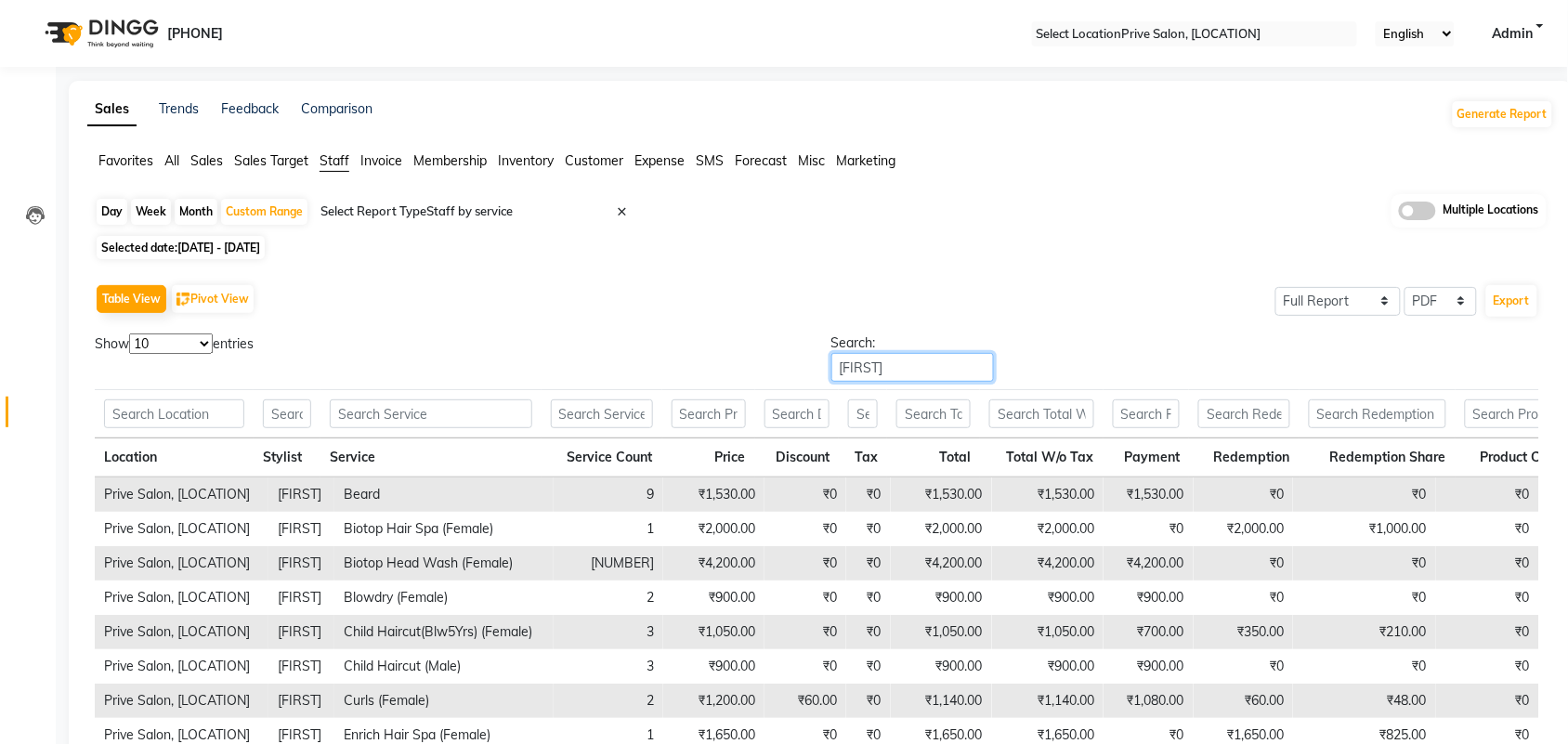 scroll, scrollTop: 240, scrollLeft: 0, axis: vertical 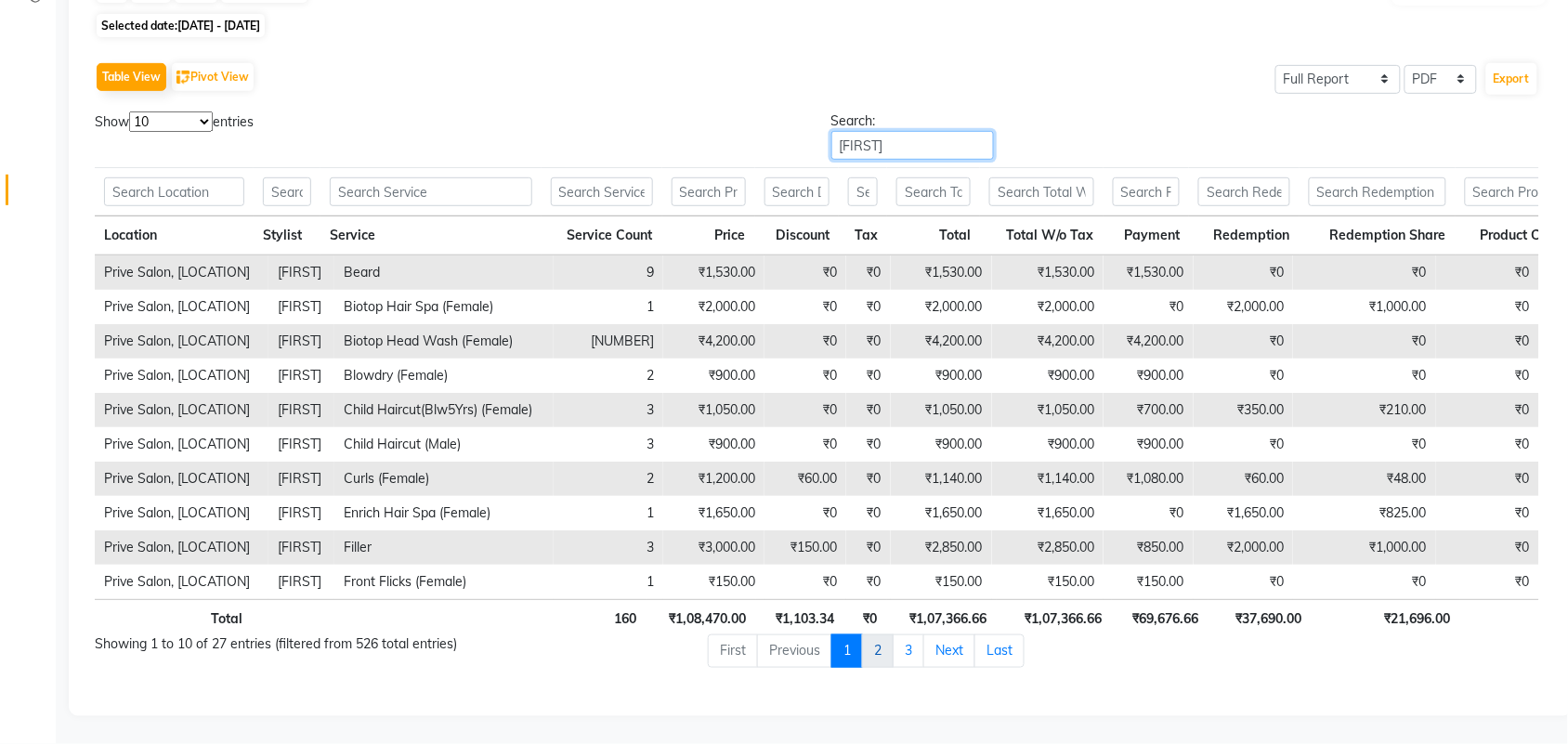 type on "[FIRST]" 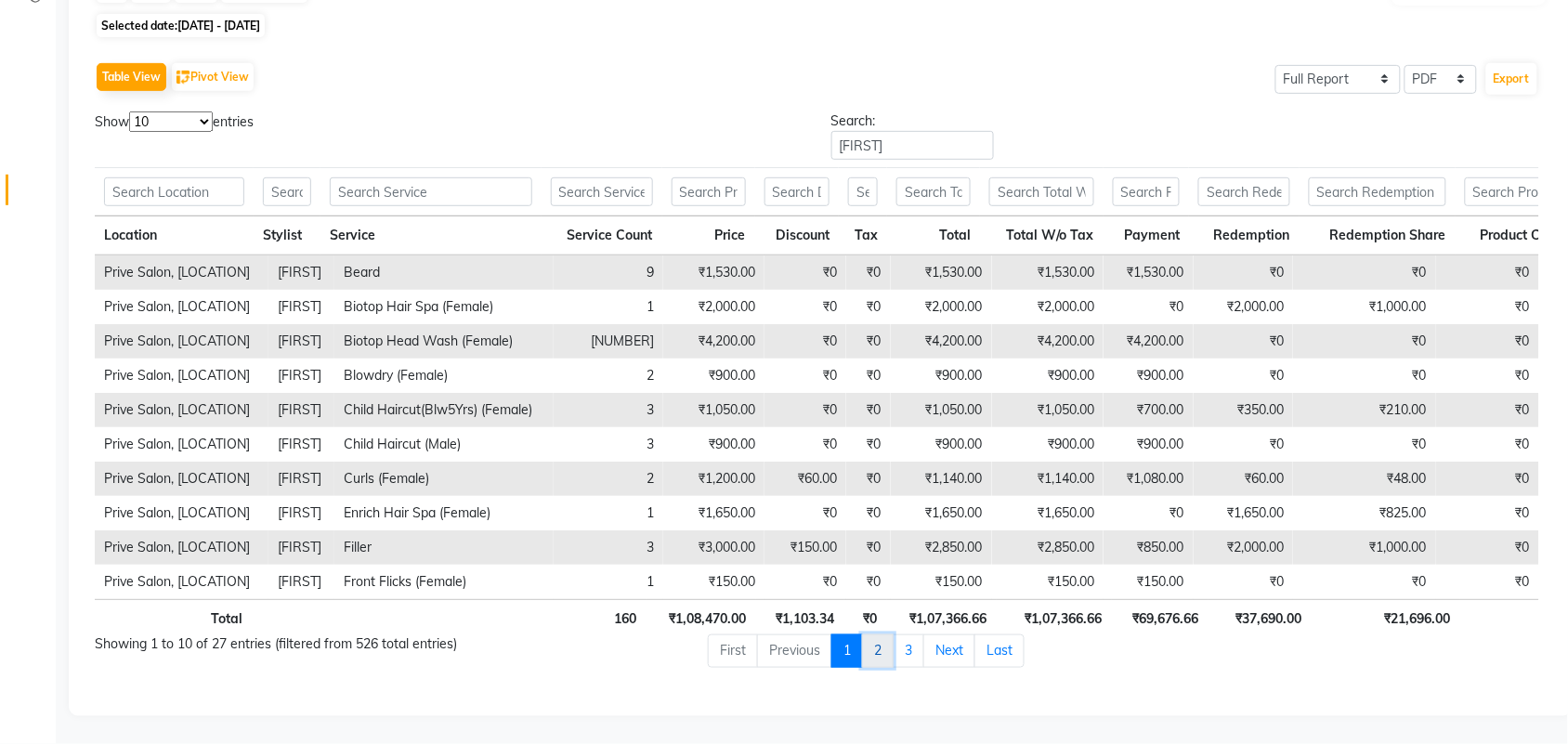 click on "2" at bounding box center [847, 651] 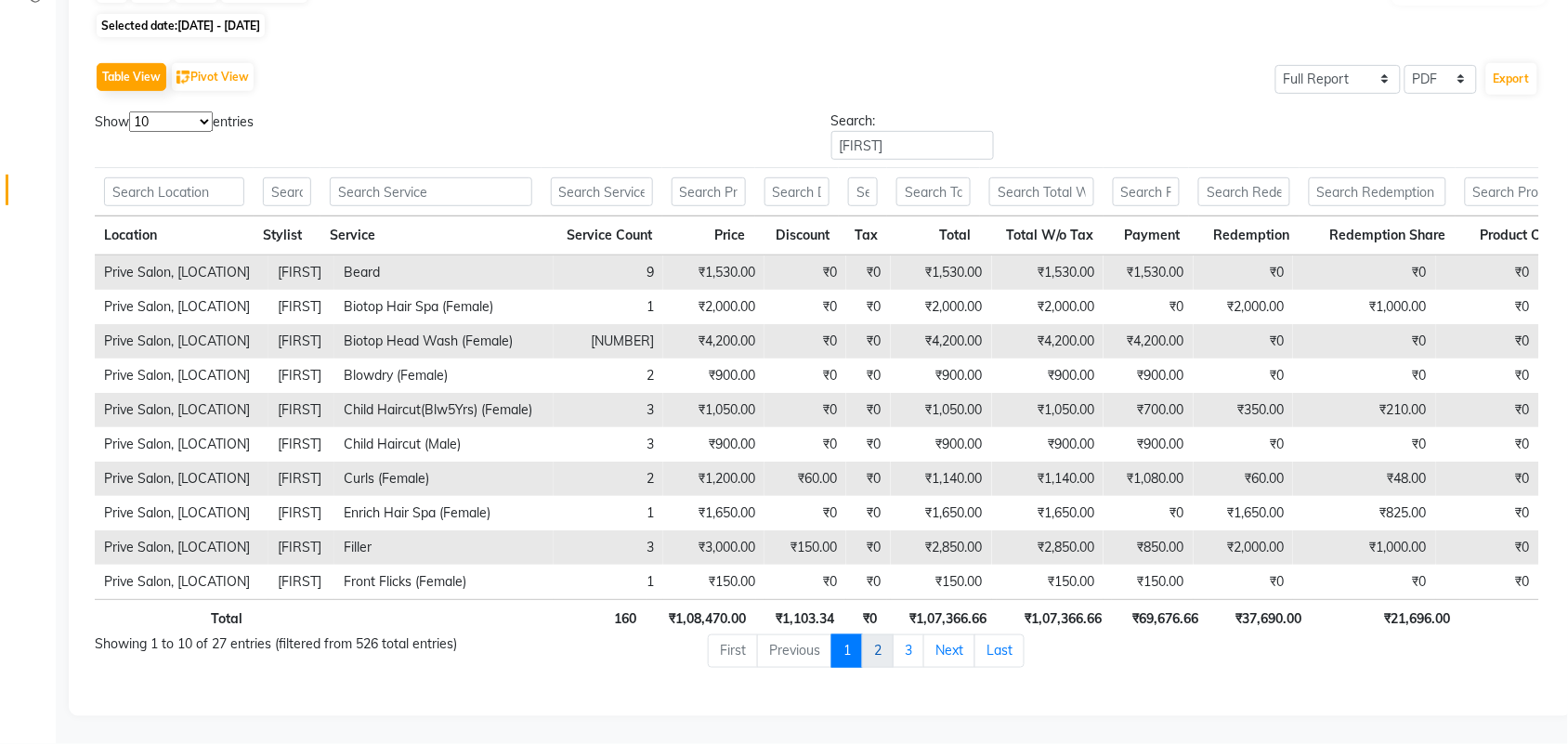 scroll, scrollTop: 238, scrollLeft: 0, axis: vertical 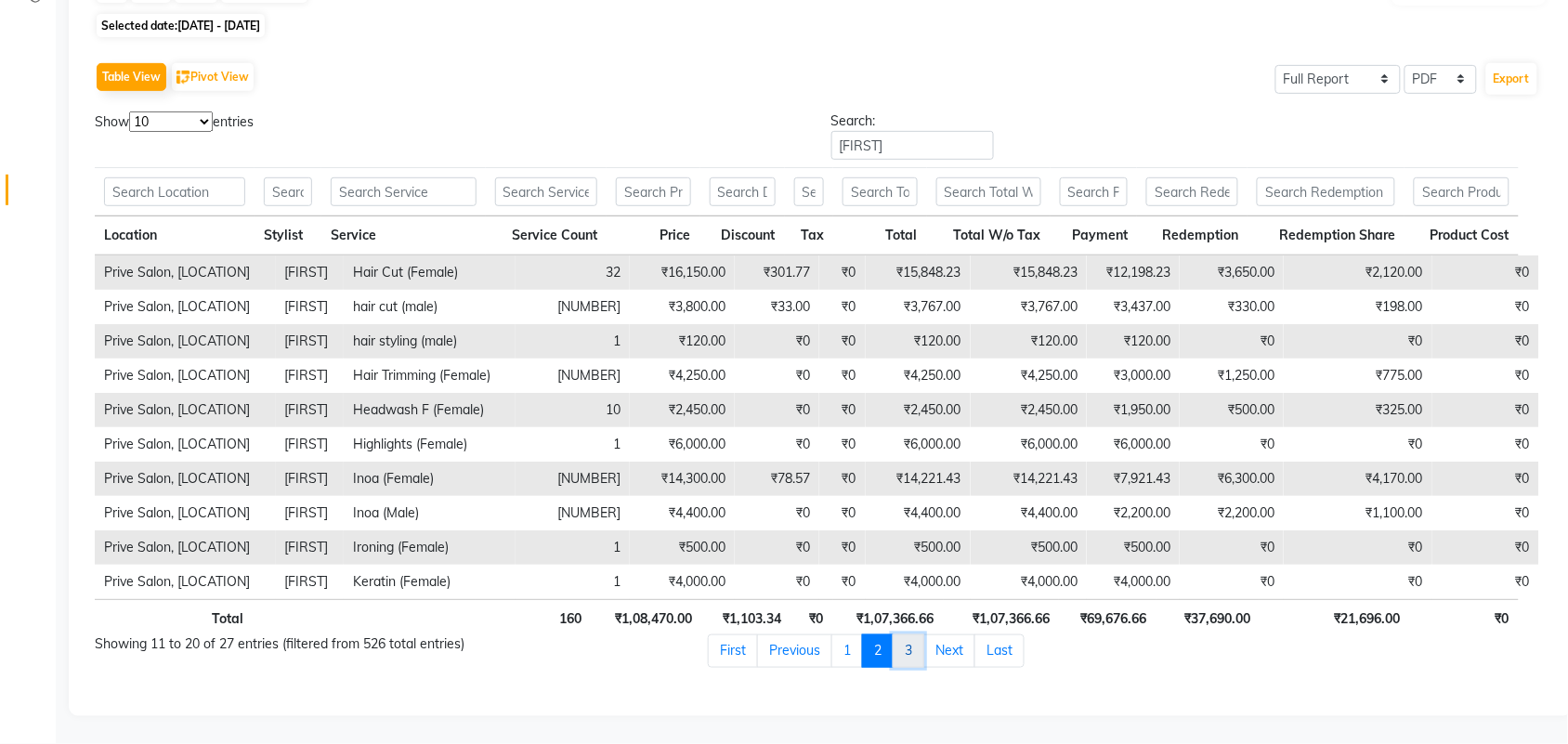 click on "3" at bounding box center [733, 651] 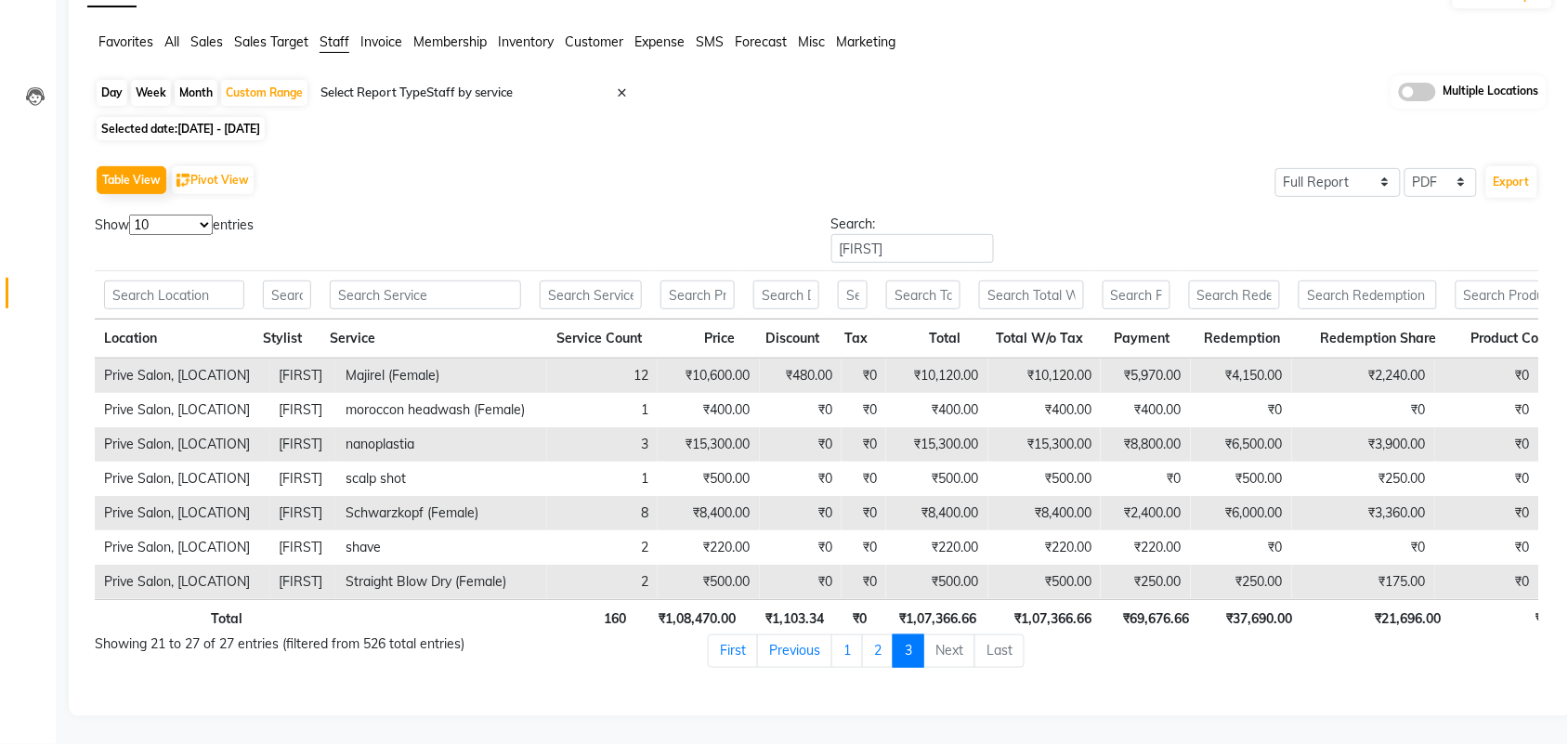 scroll, scrollTop: 137, scrollLeft: 0, axis: vertical 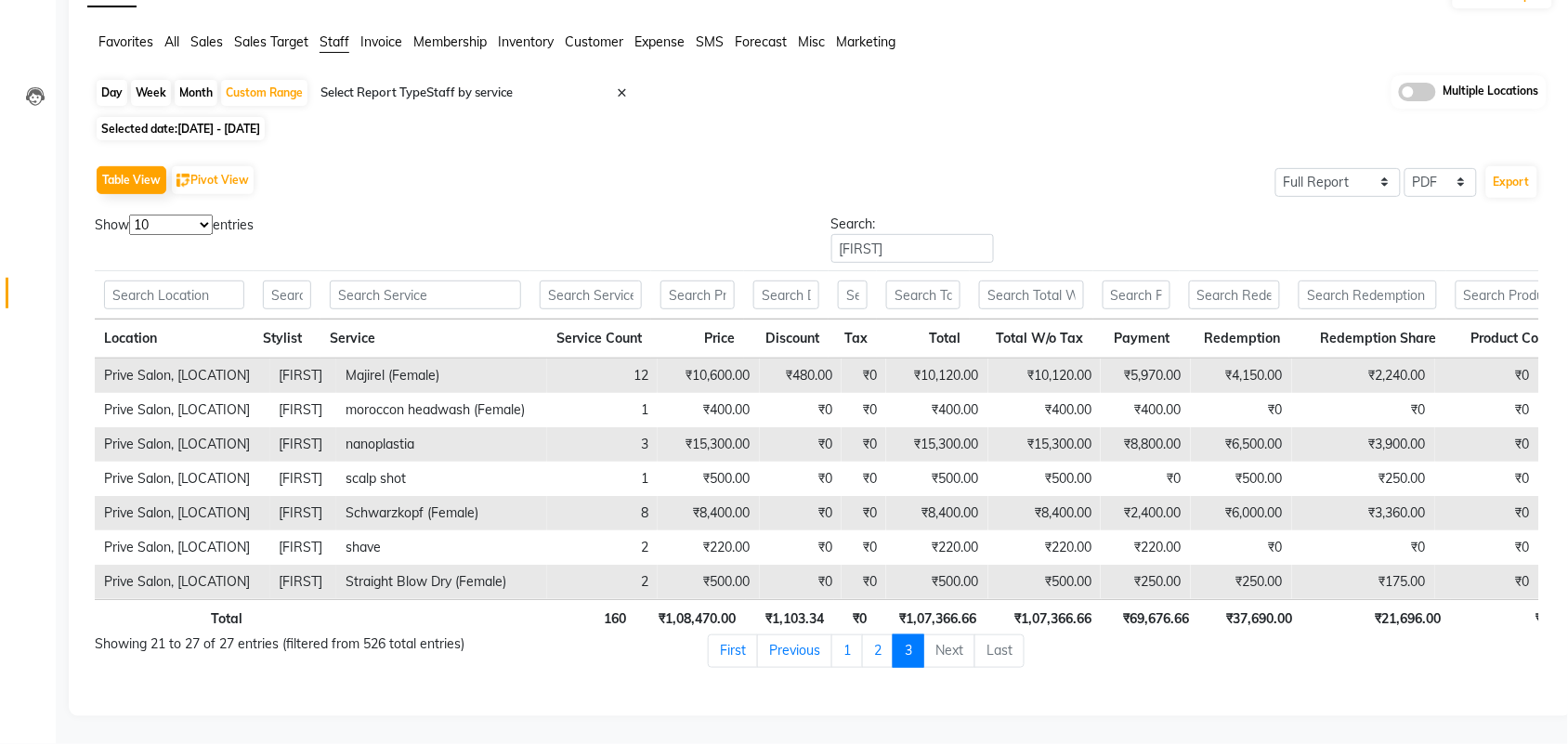 click on "1" at bounding box center (847, 651) 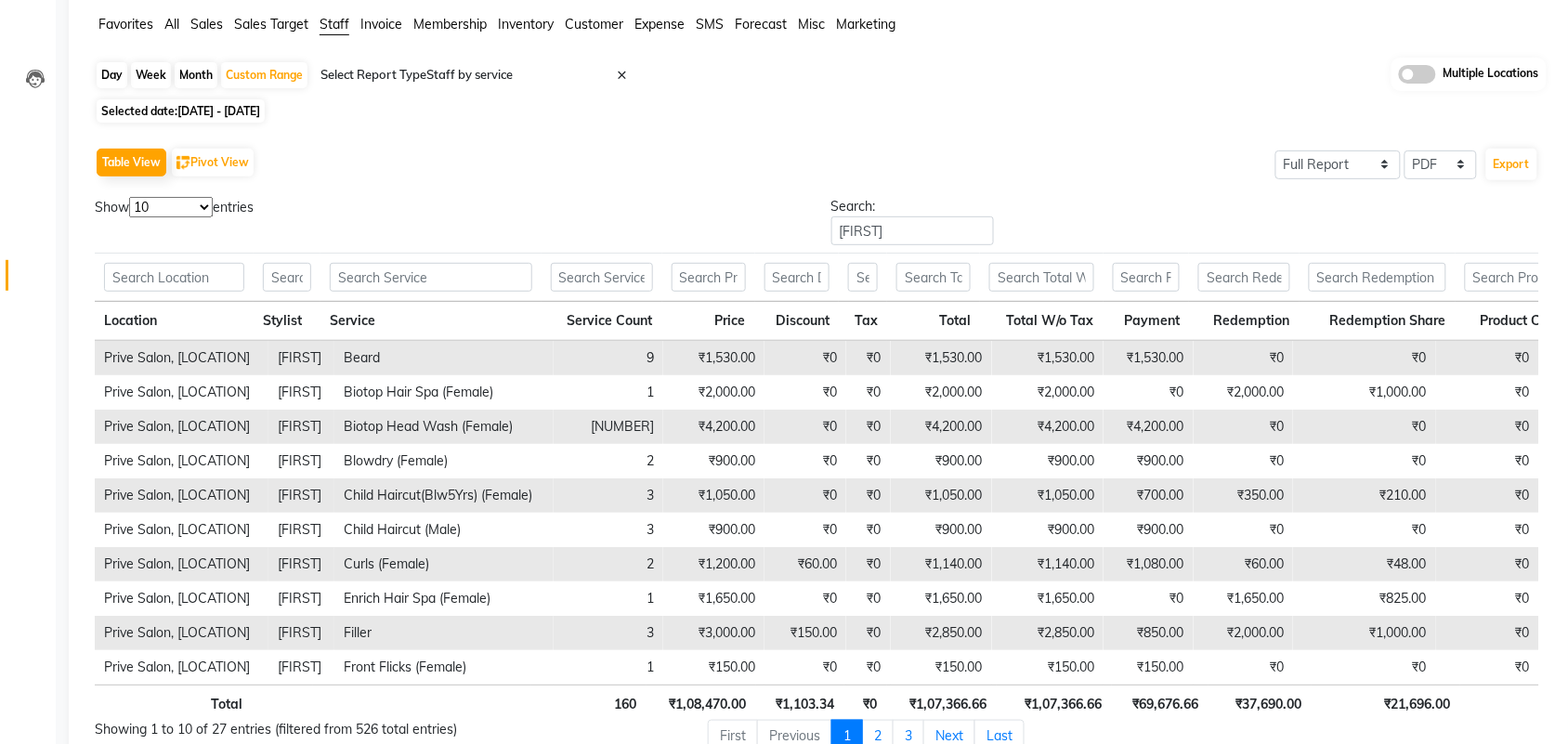 click on "Staff" at bounding box center (334, 24) 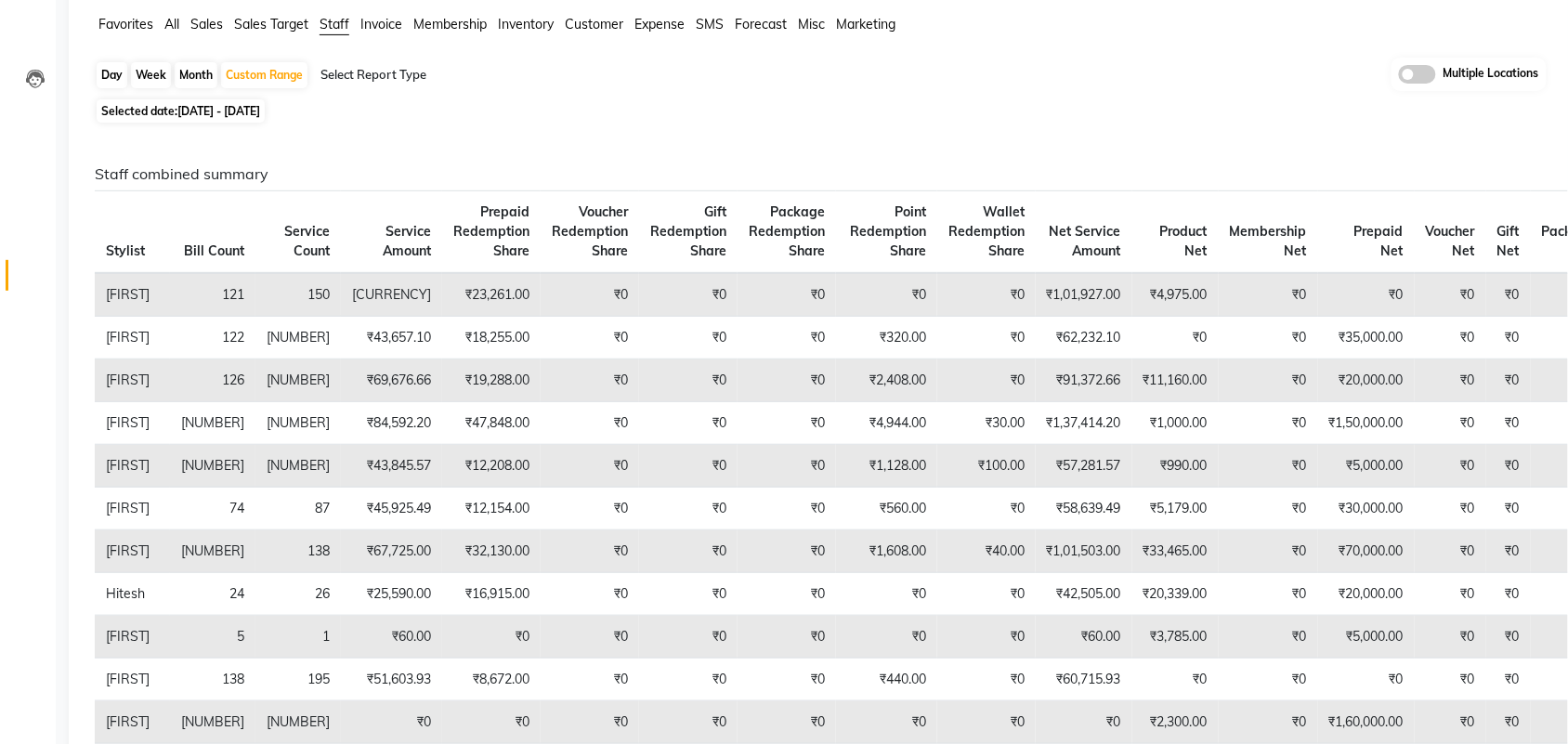 click at bounding box center [479, 75] 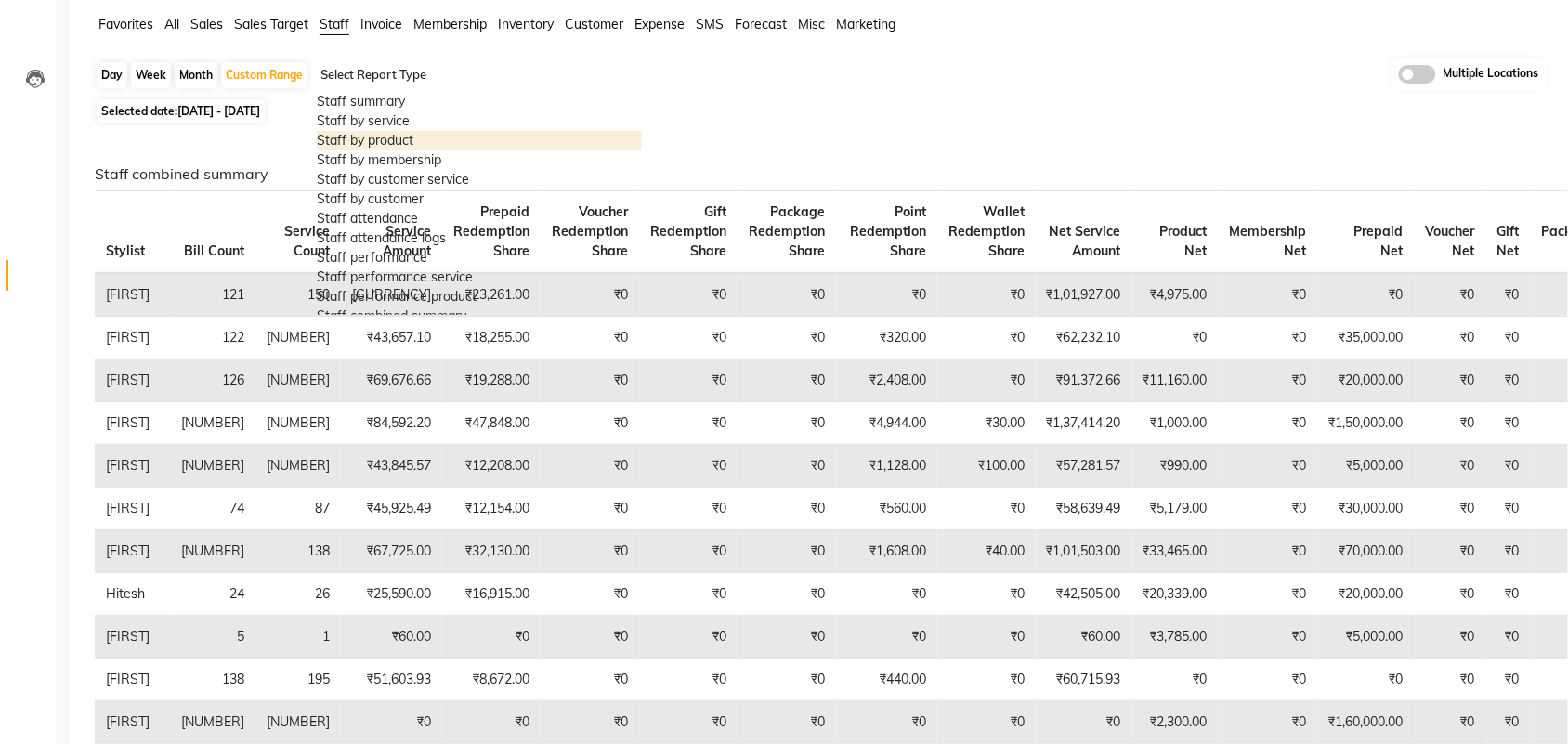click on "Staff by product" at bounding box center (479, 140) 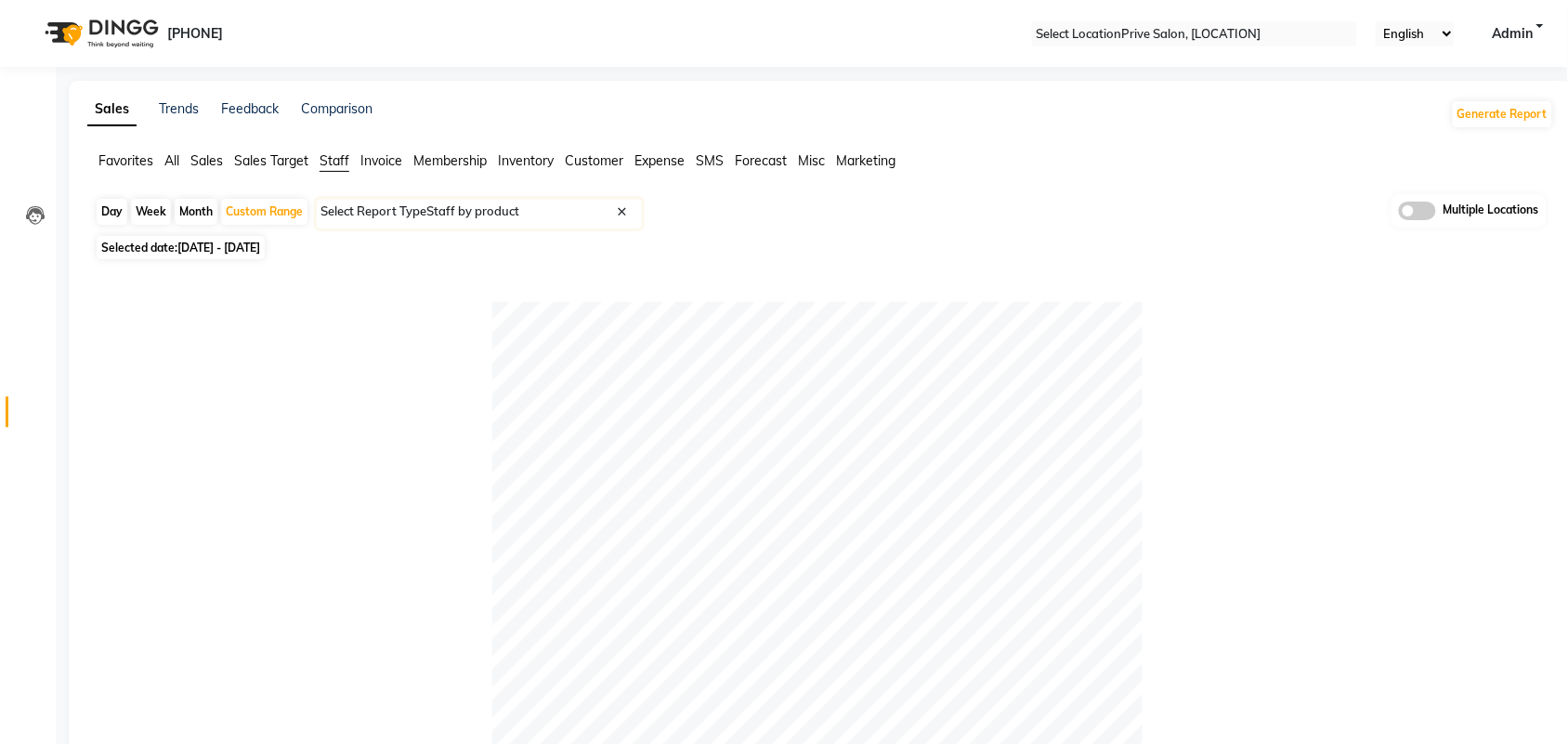 scroll, scrollTop: 650, scrollLeft: 0, axis: vertical 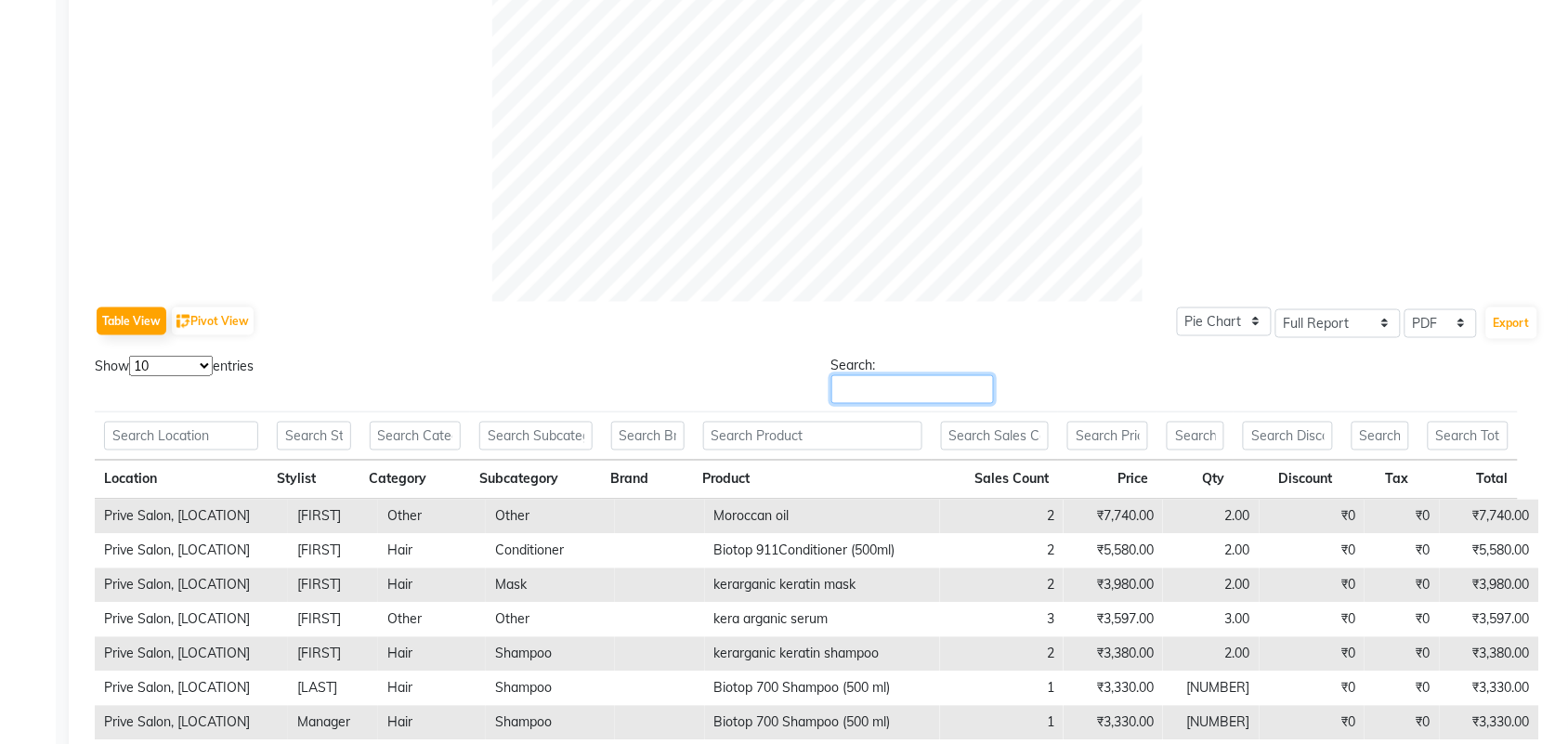 click on "Search:" at bounding box center (912, 389) 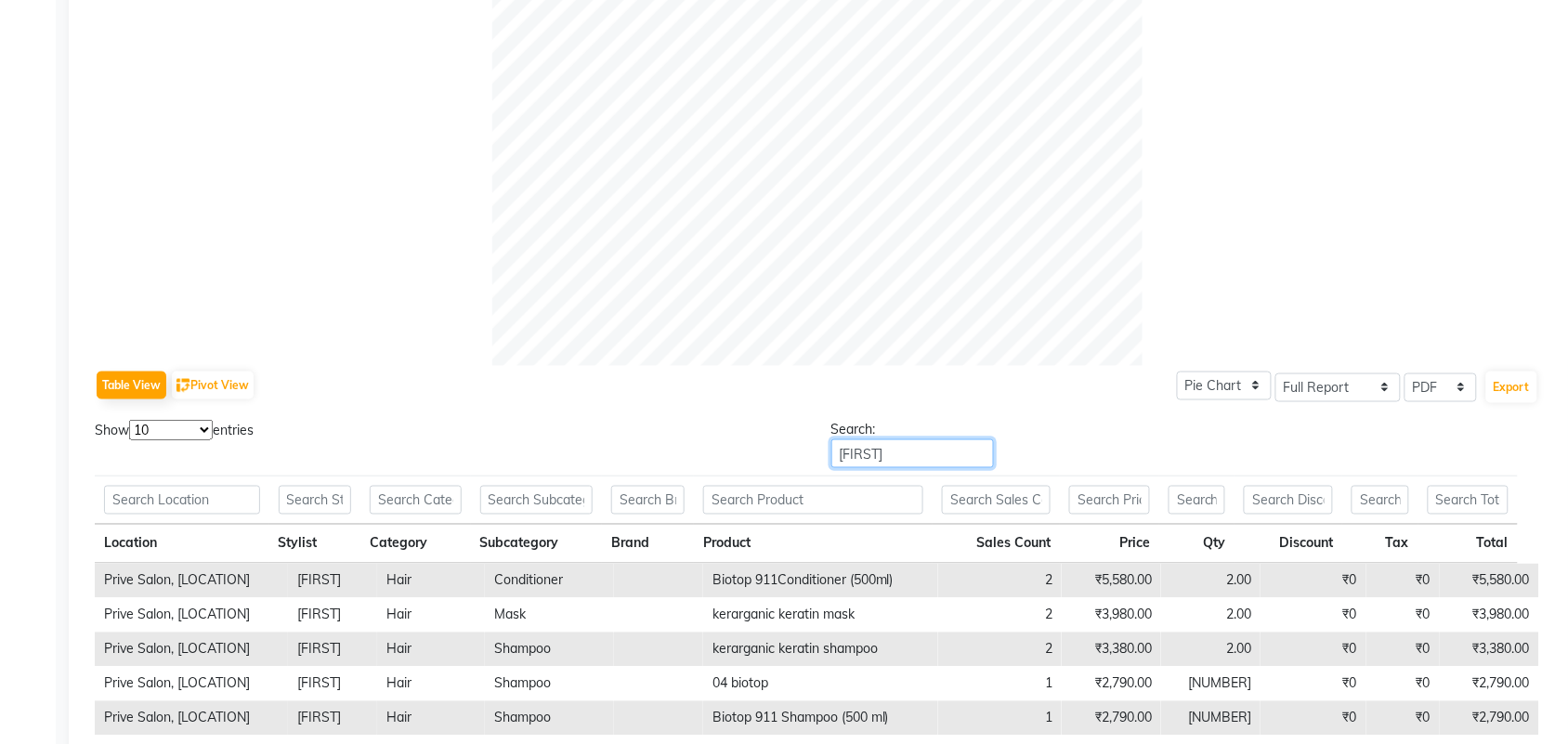 scroll, scrollTop: 650, scrollLeft: 0, axis: vertical 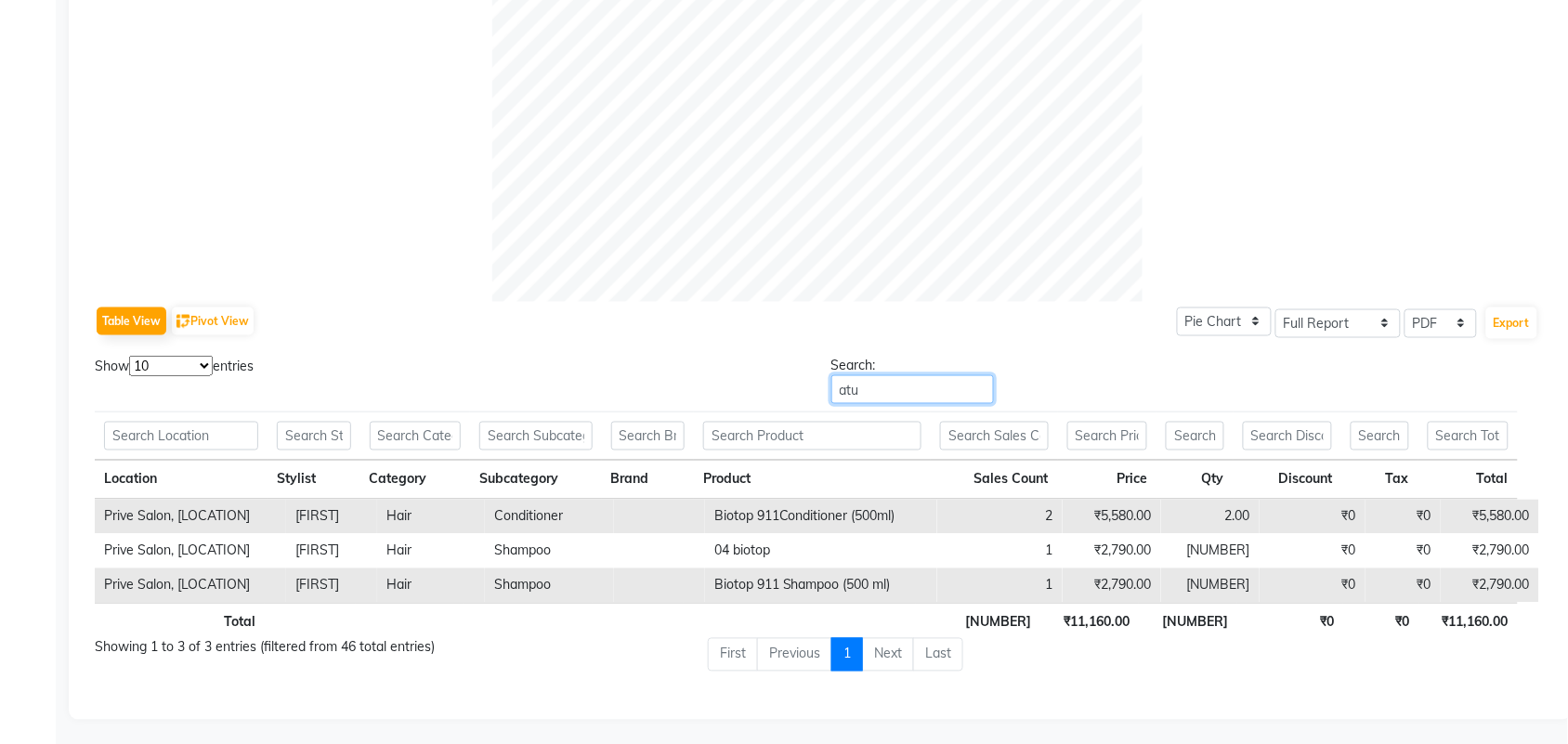 type on "atu" 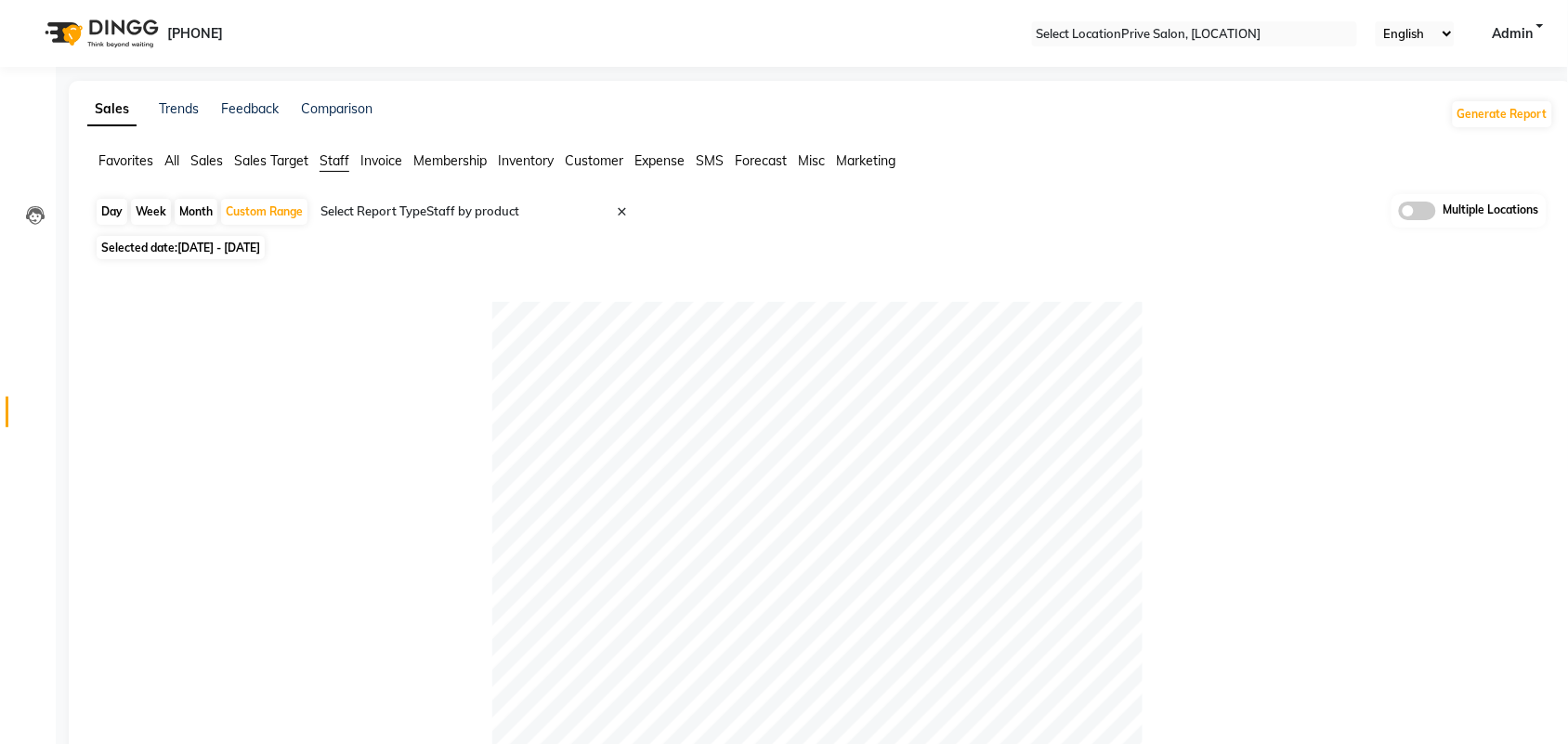 click on "Staff" at bounding box center [334, 161] 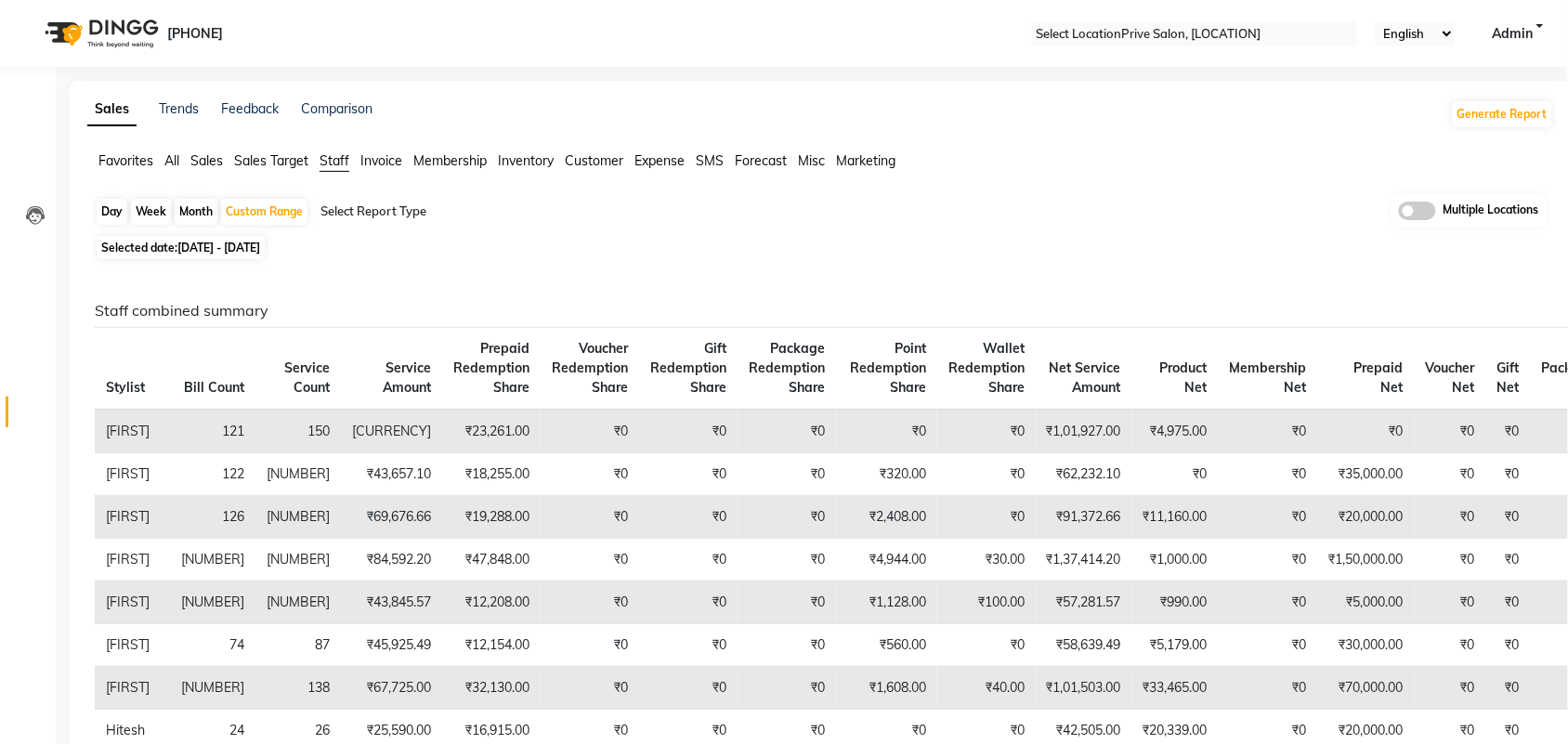 click on "Select Report Type" at bounding box center (479, 214) 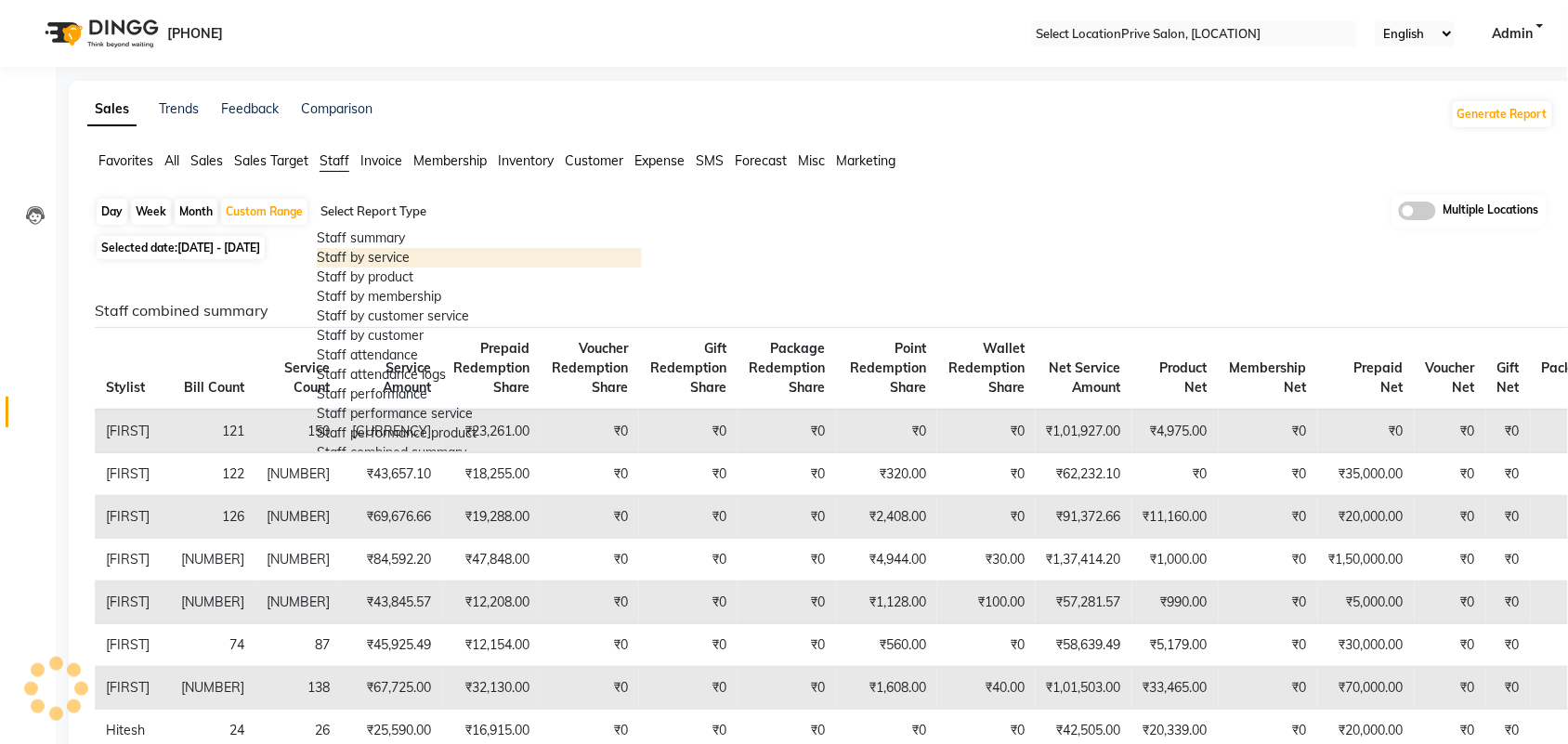 click on "Staff by service" at bounding box center [479, 257] 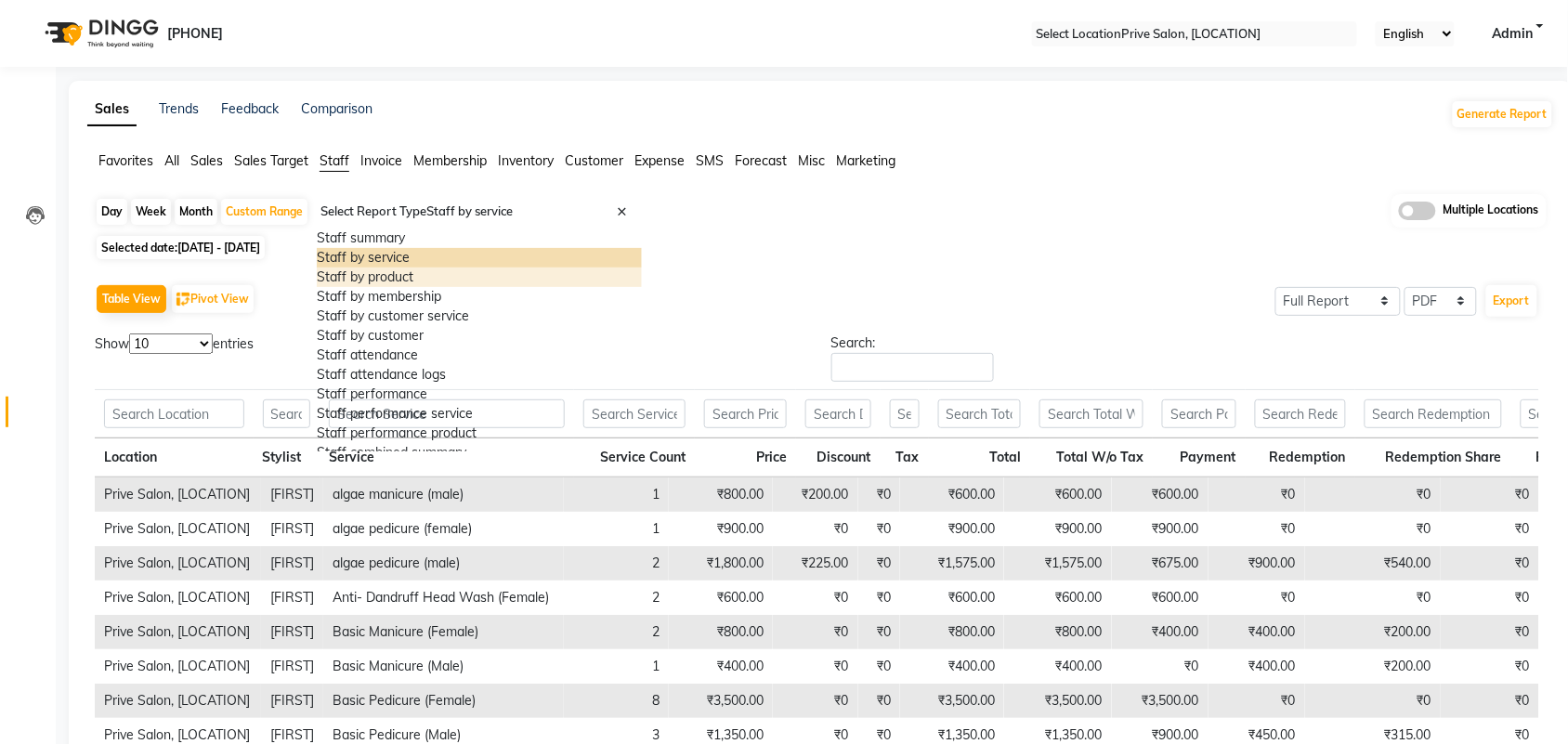 drag, startPoint x: 493, startPoint y: 215, endPoint x: 470, endPoint y: 316, distance: 103.58571 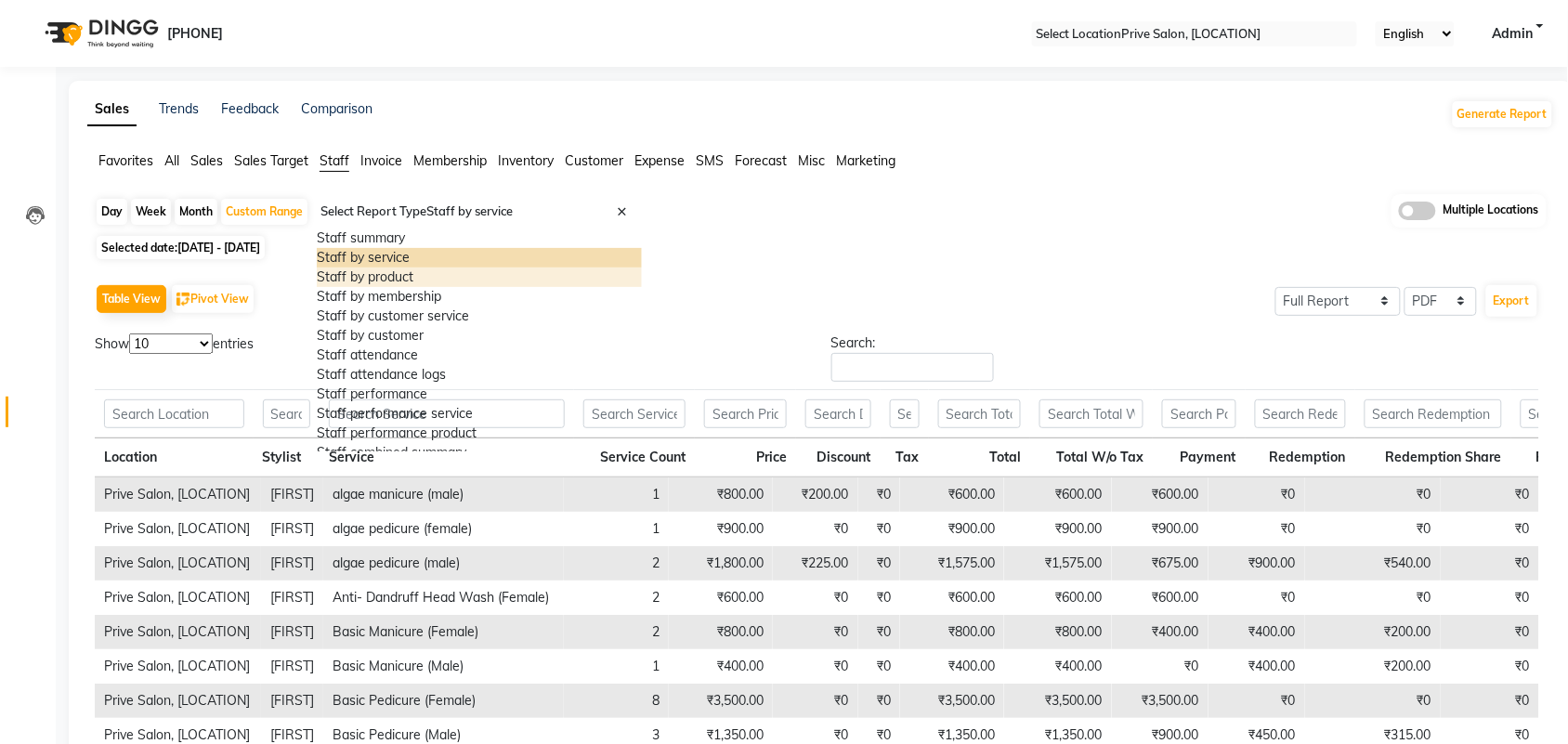 click on "Staff by product" at bounding box center (479, 277) 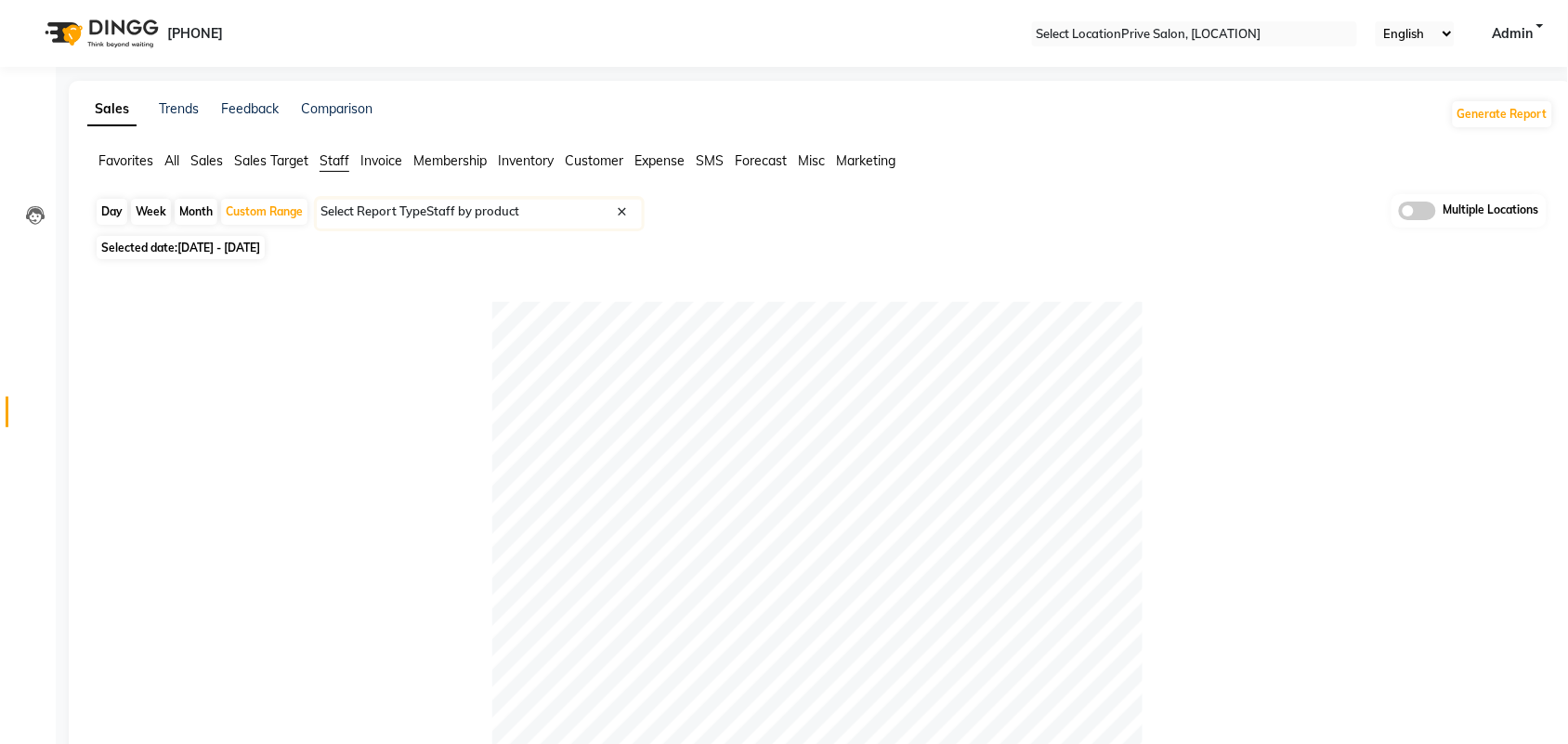 scroll, scrollTop: 650, scrollLeft: 0, axis: vertical 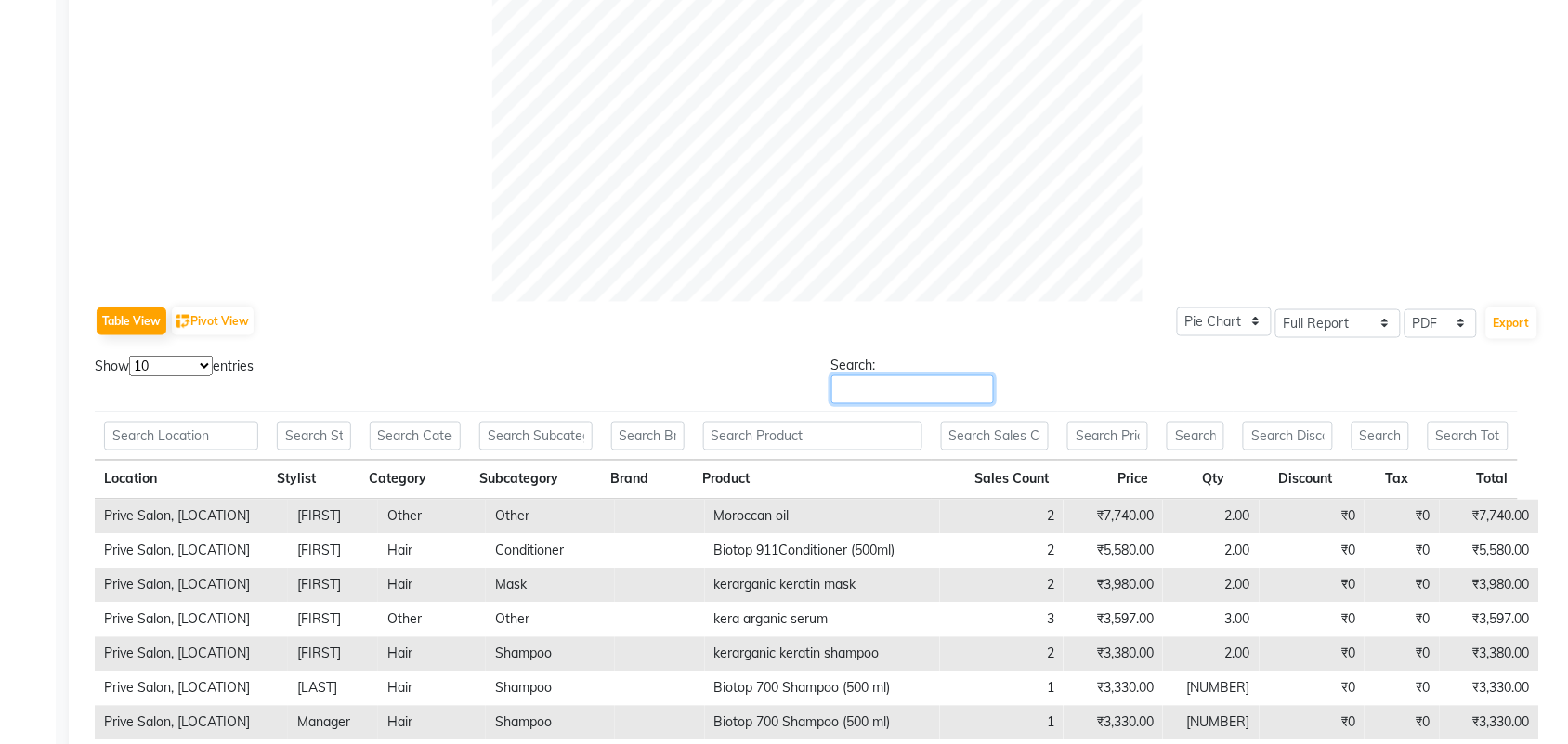 click on "Search:" at bounding box center [912, 389] 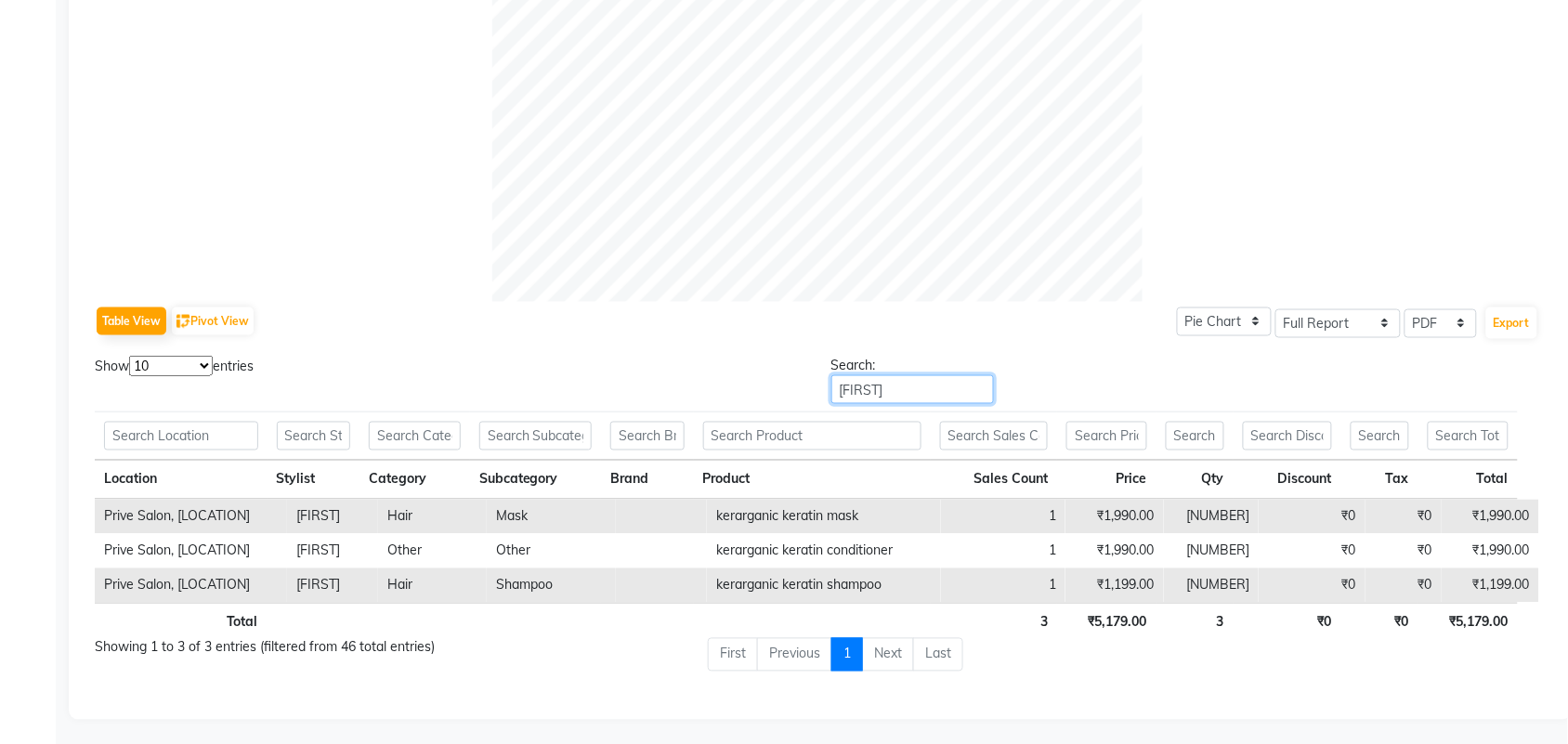 type on "[FIRST]" 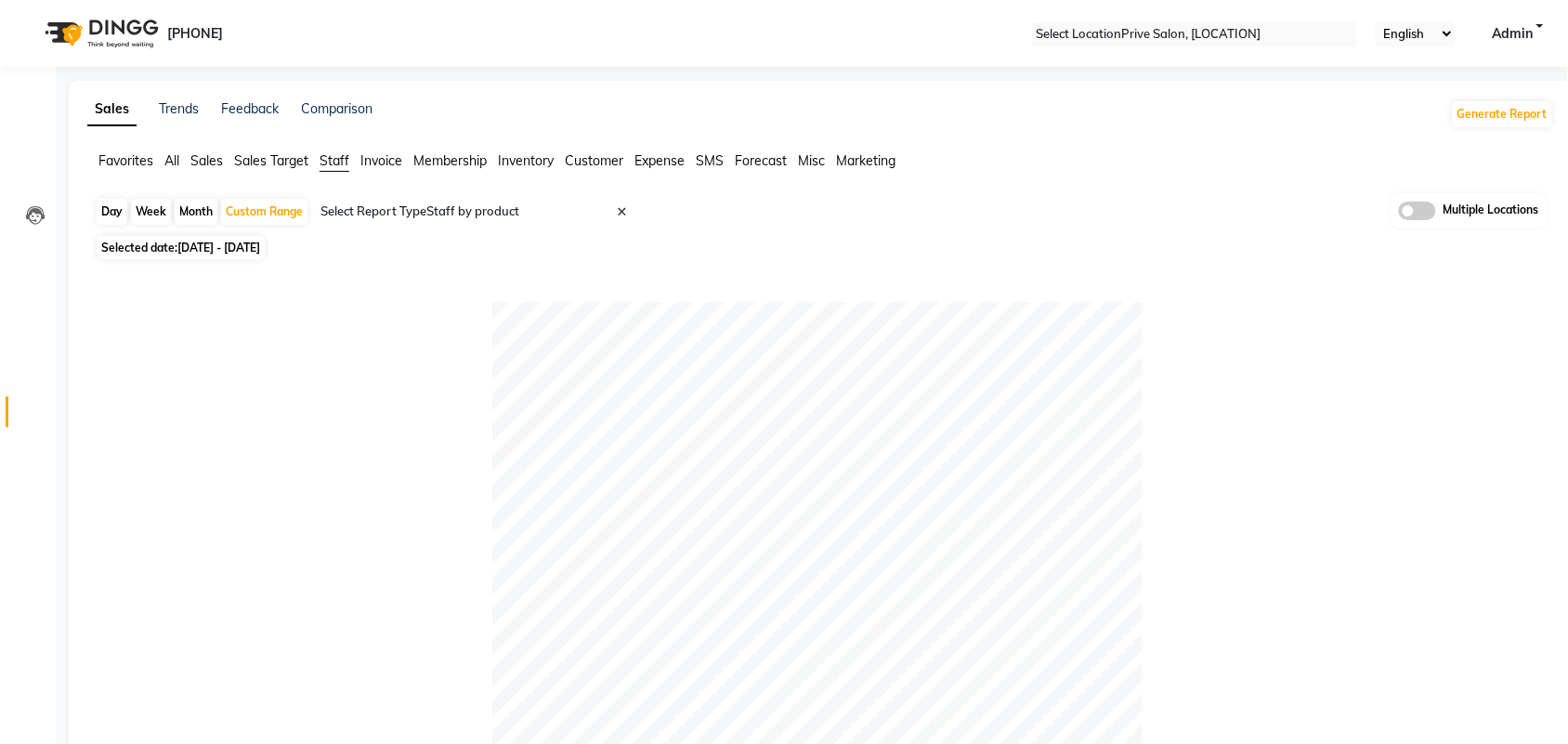 click on "Staff" at bounding box center (334, 161) 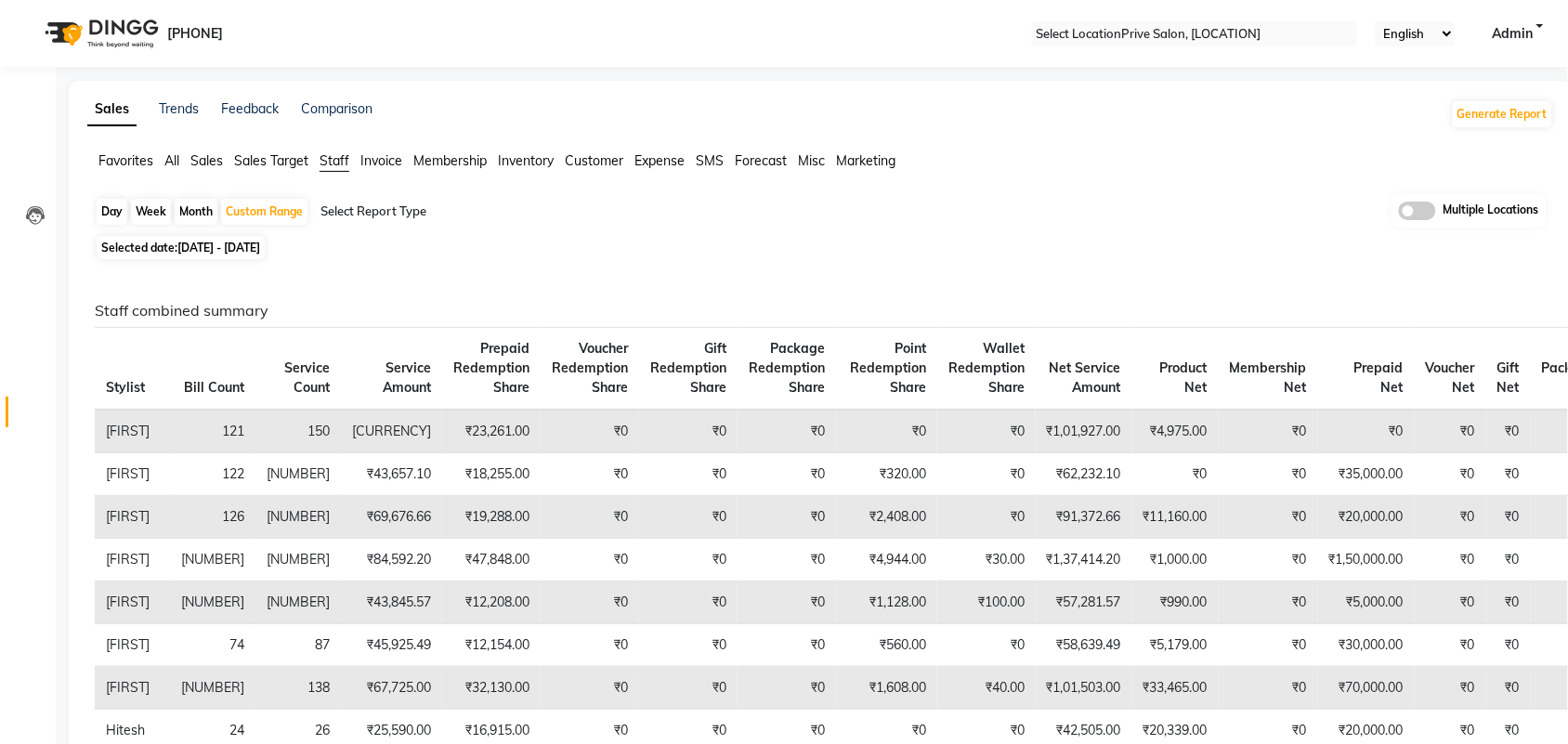 click at bounding box center (479, 212) 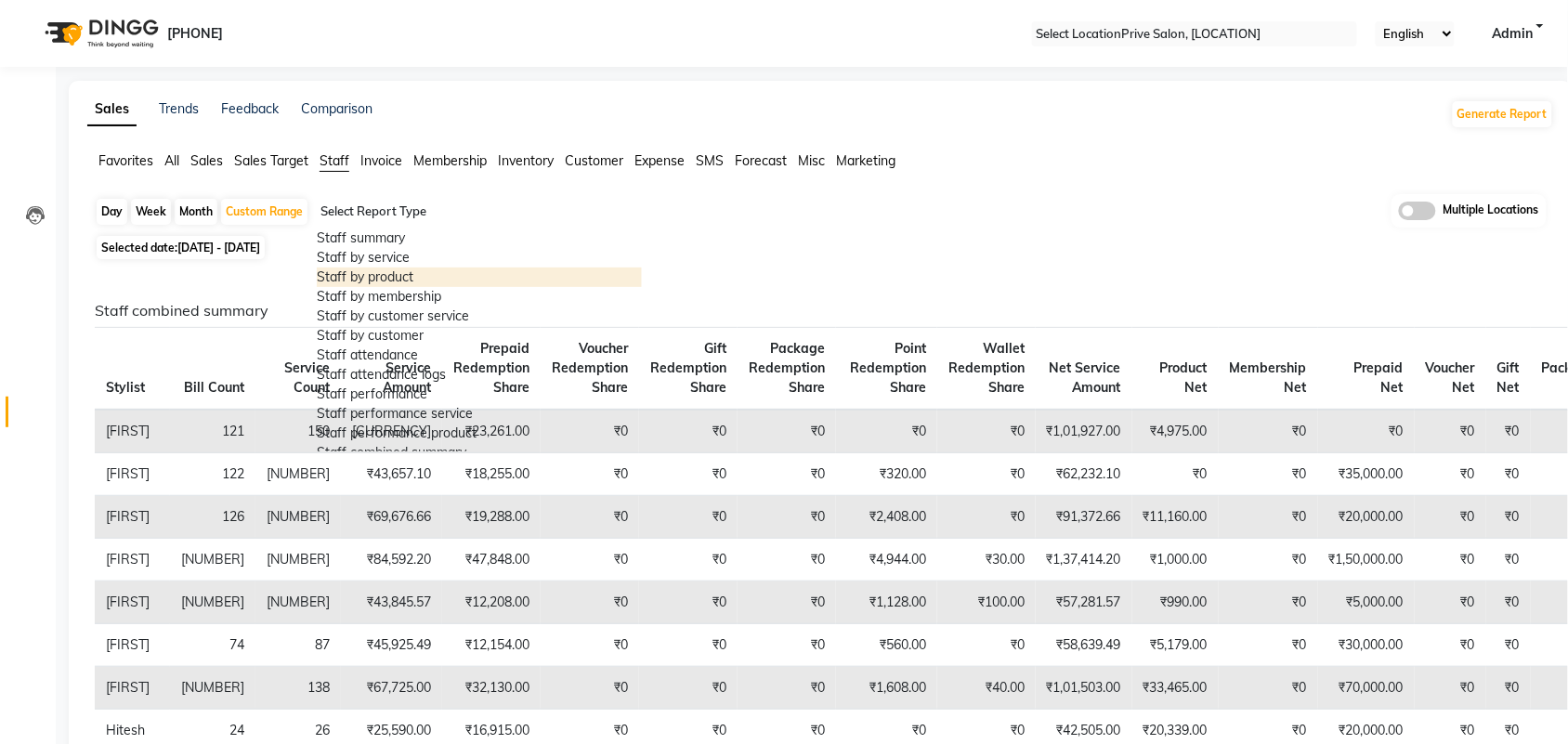 click on "Staff by product" at bounding box center [479, 277] 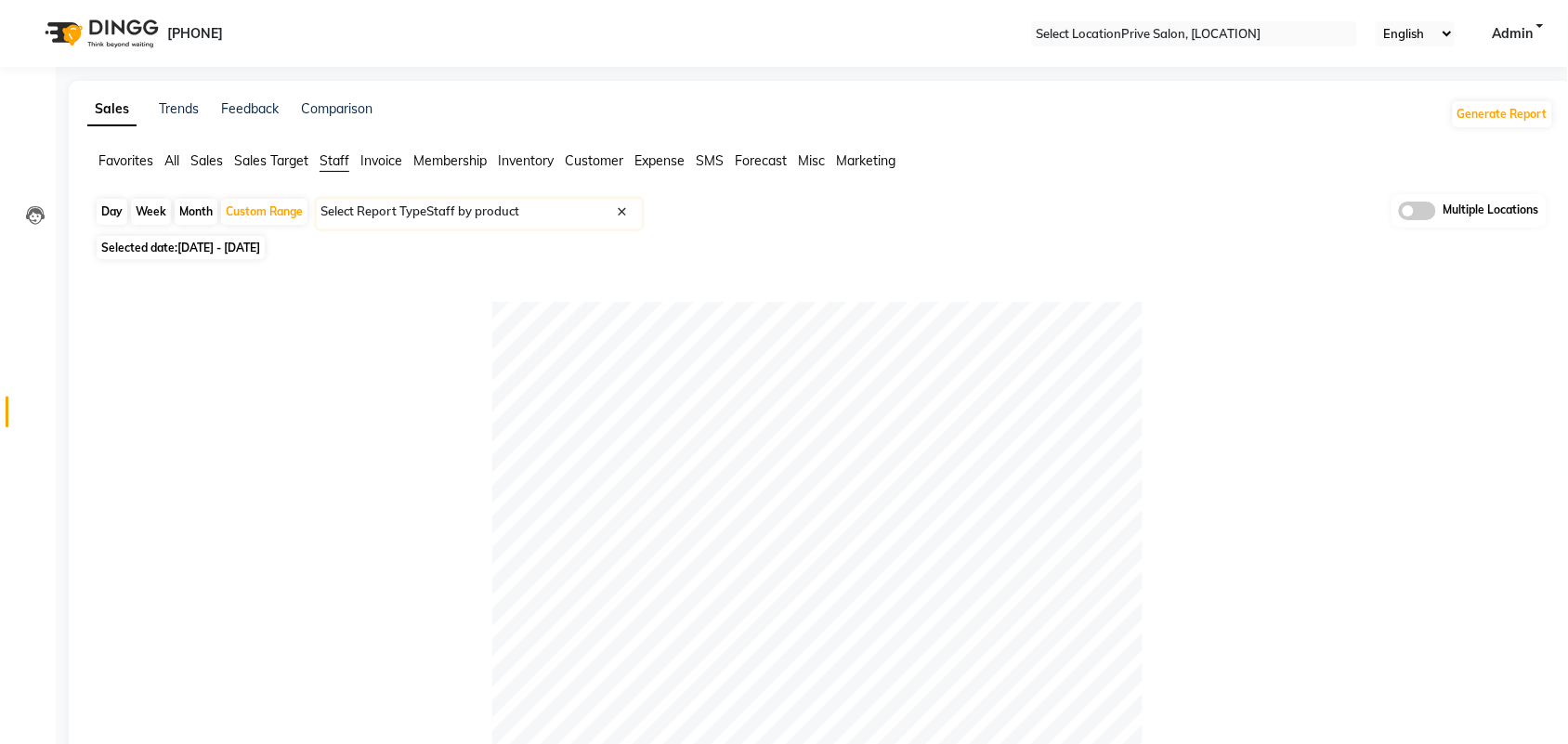 scroll, scrollTop: 650, scrollLeft: 0, axis: vertical 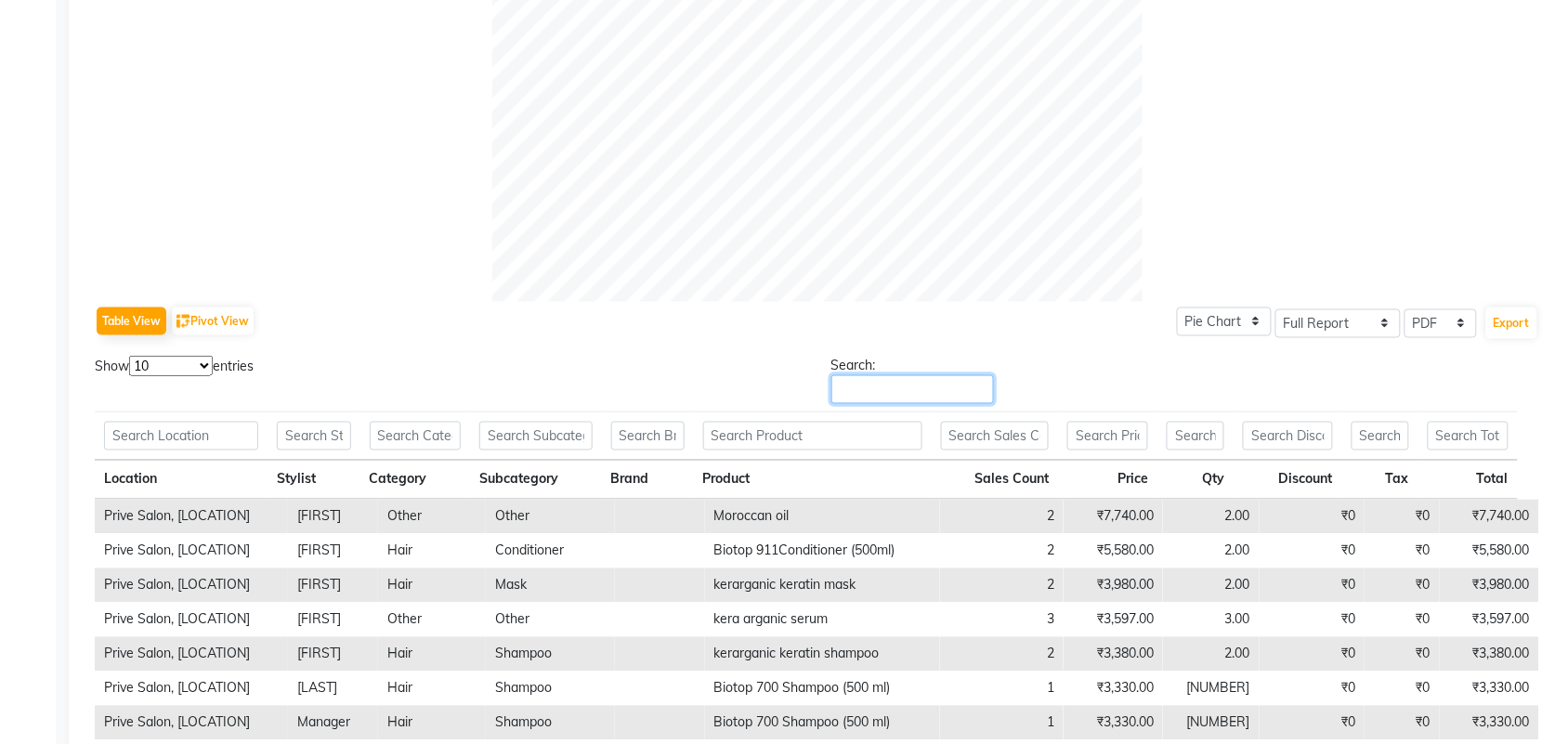 click on "Search:" at bounding box center [912, 389] 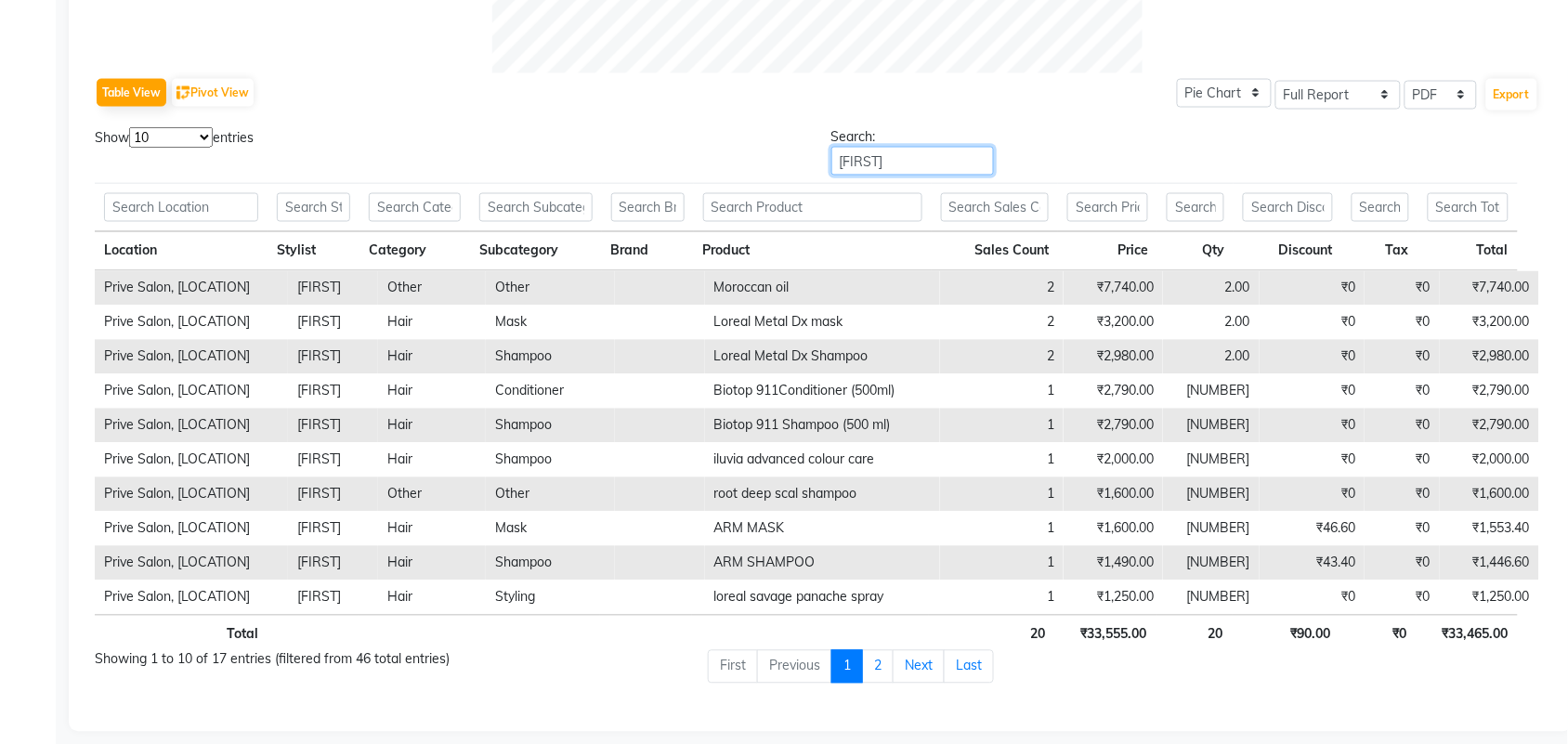 scroll, scrollTop: 894, scrollLeft: 0, axis: vertical 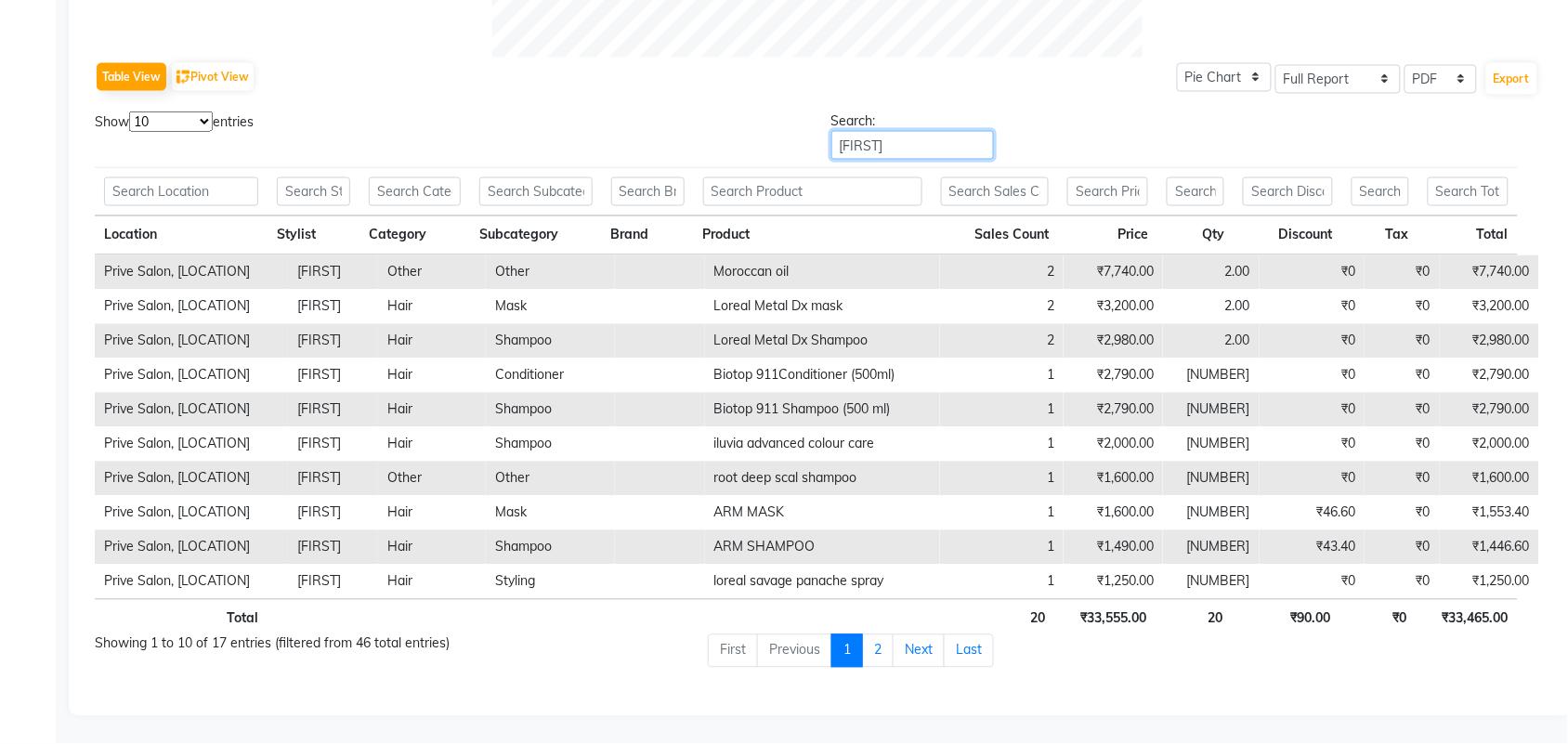 type on "[FIRST]" 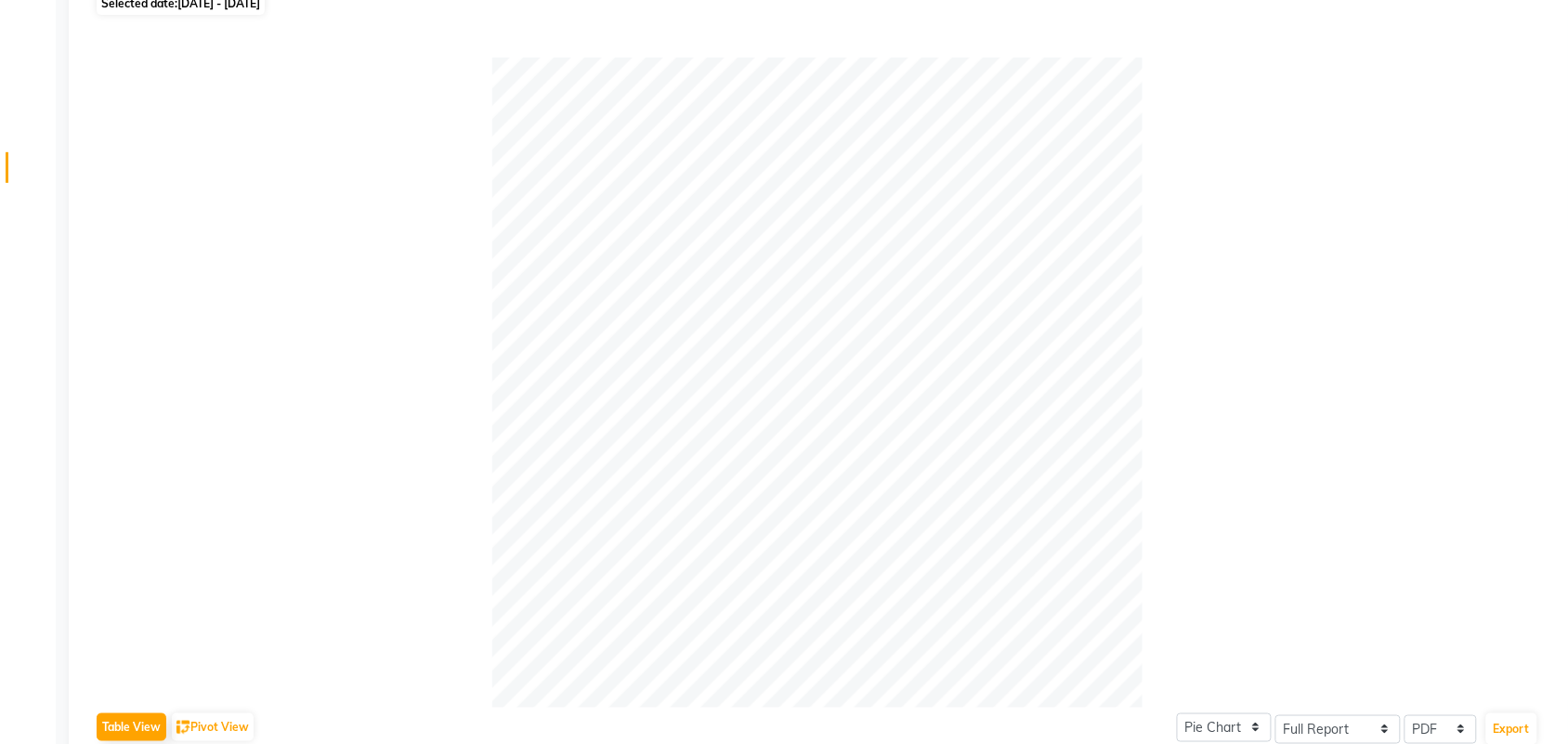 scroll, scrollTop: 0, scrollLeft: 0, axis: both 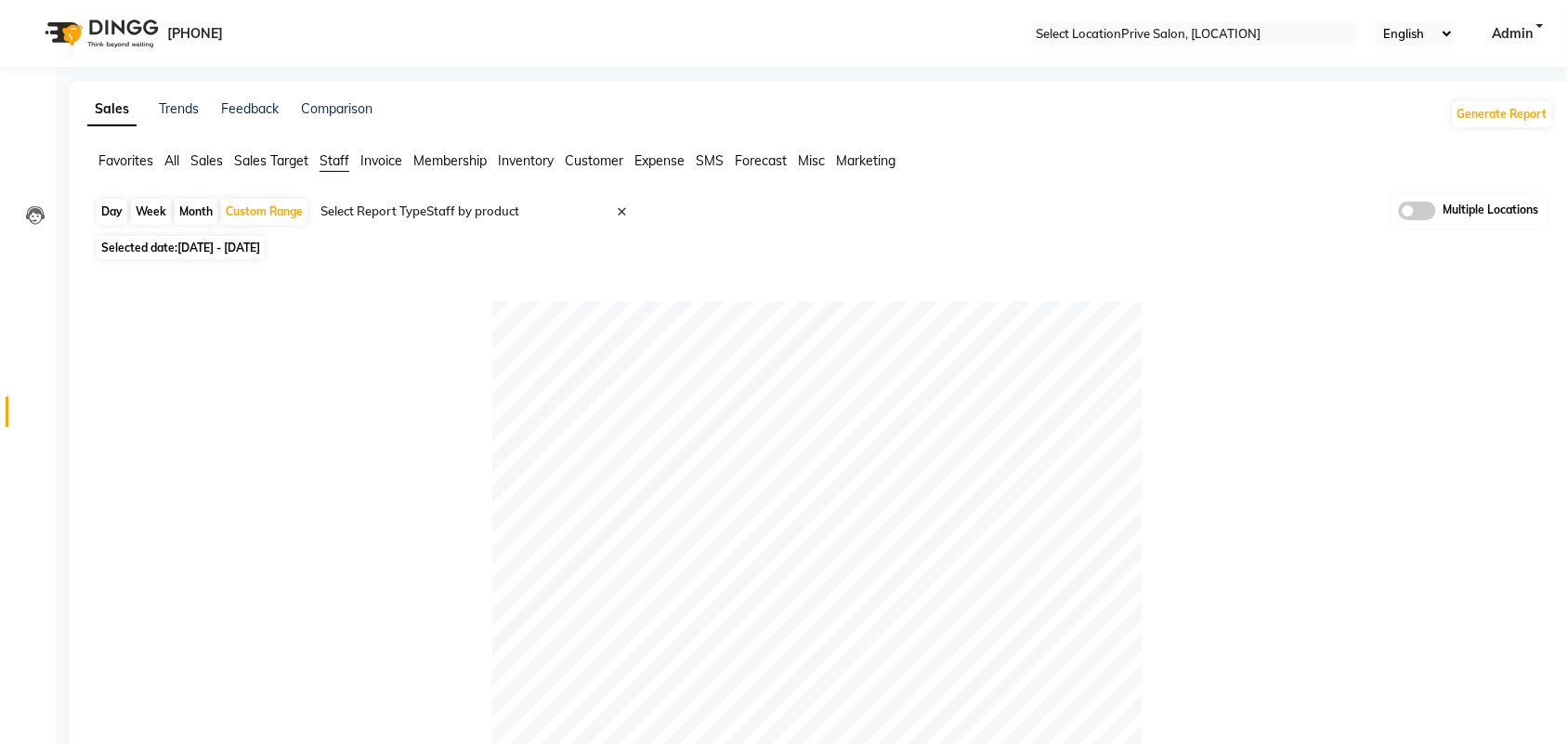 click on "Staff" at bounding box center [334, 161] 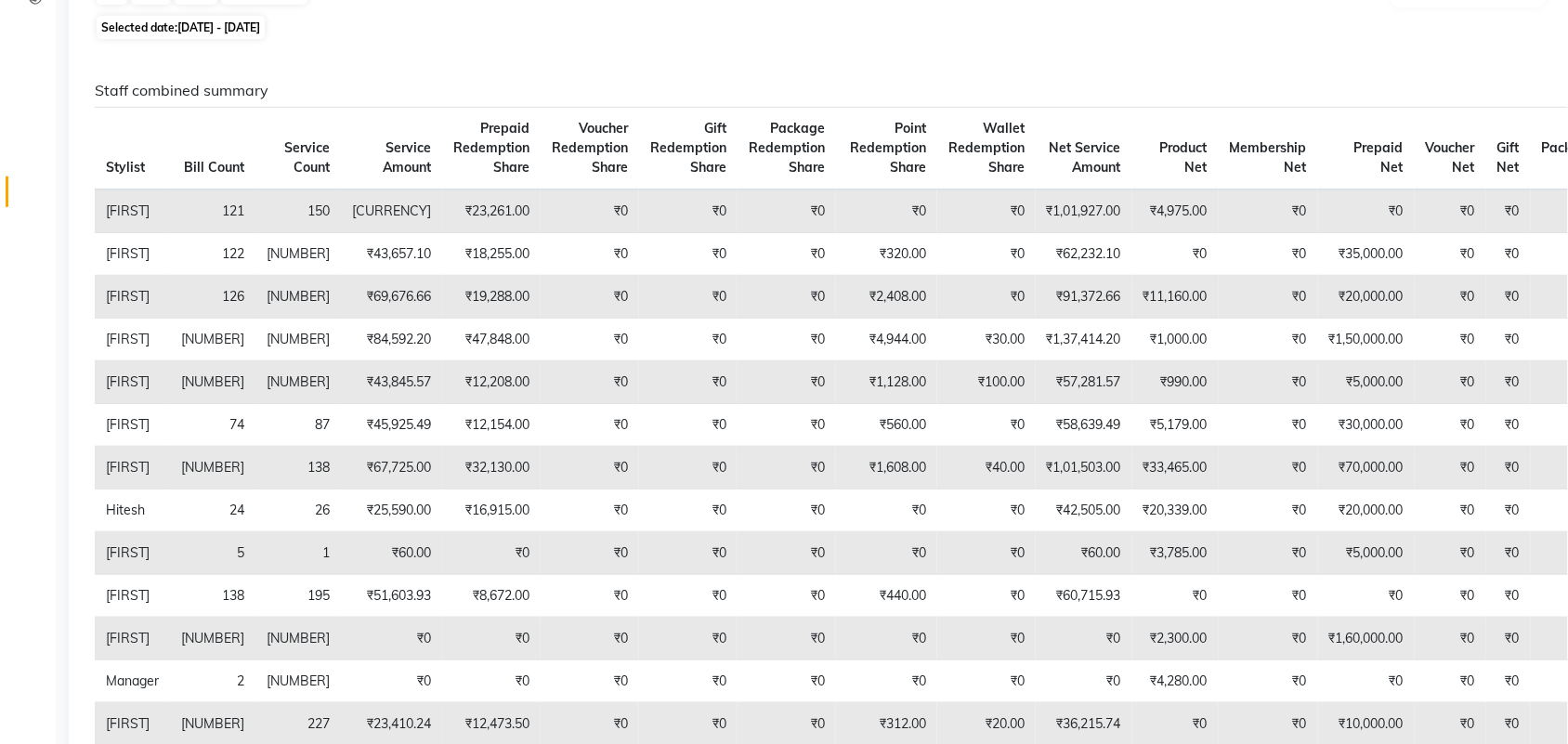 scroll, scrollTop: 279, scrollLeft: 0, axis: vertical 